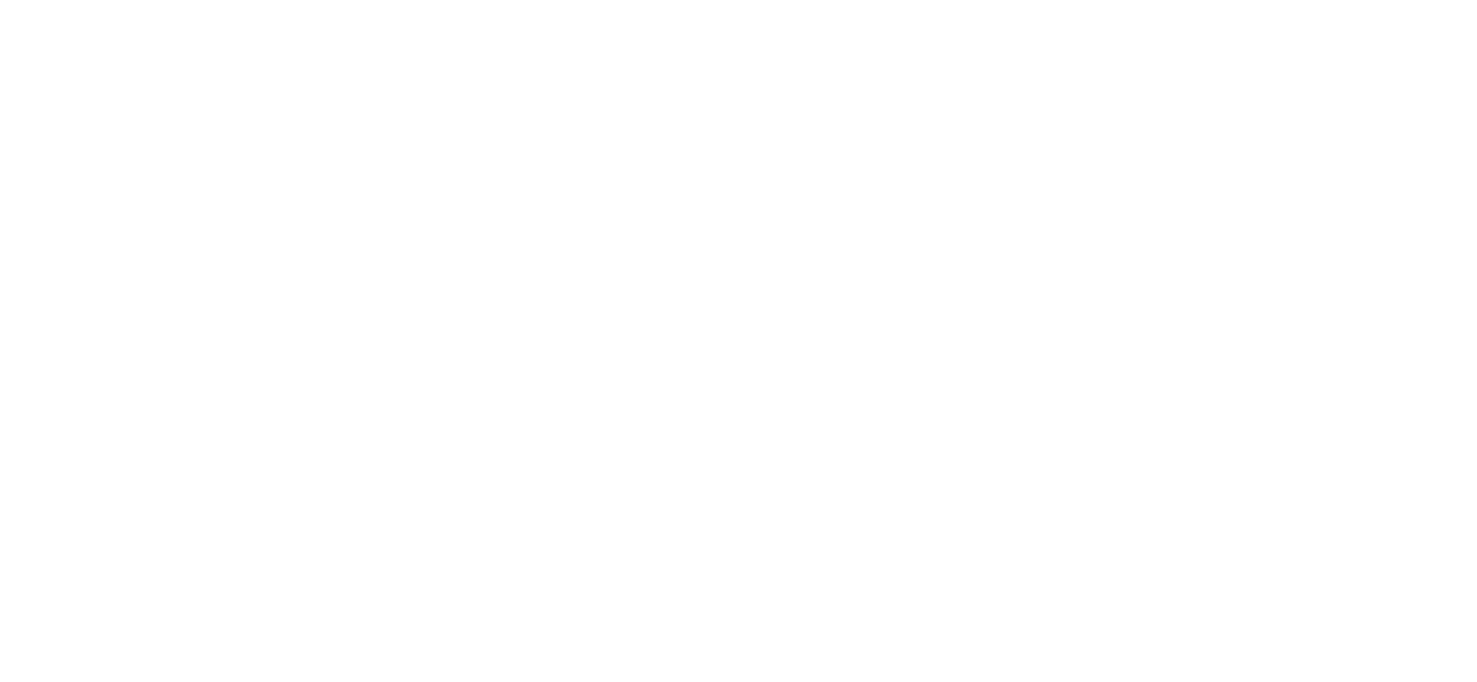 scroll, scrollTop: 0, scrollLeft: 0, axis: both 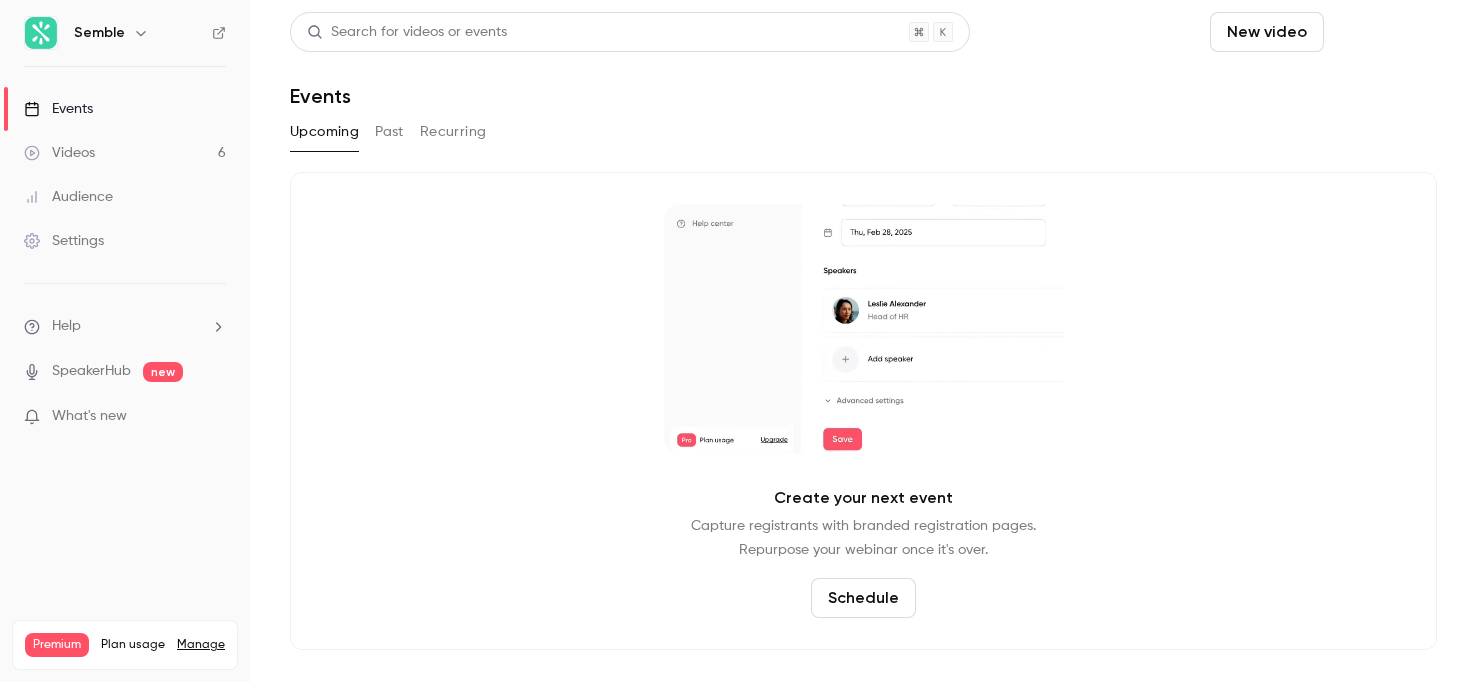 click on "Schedule" at bounding box center [1384, 32] 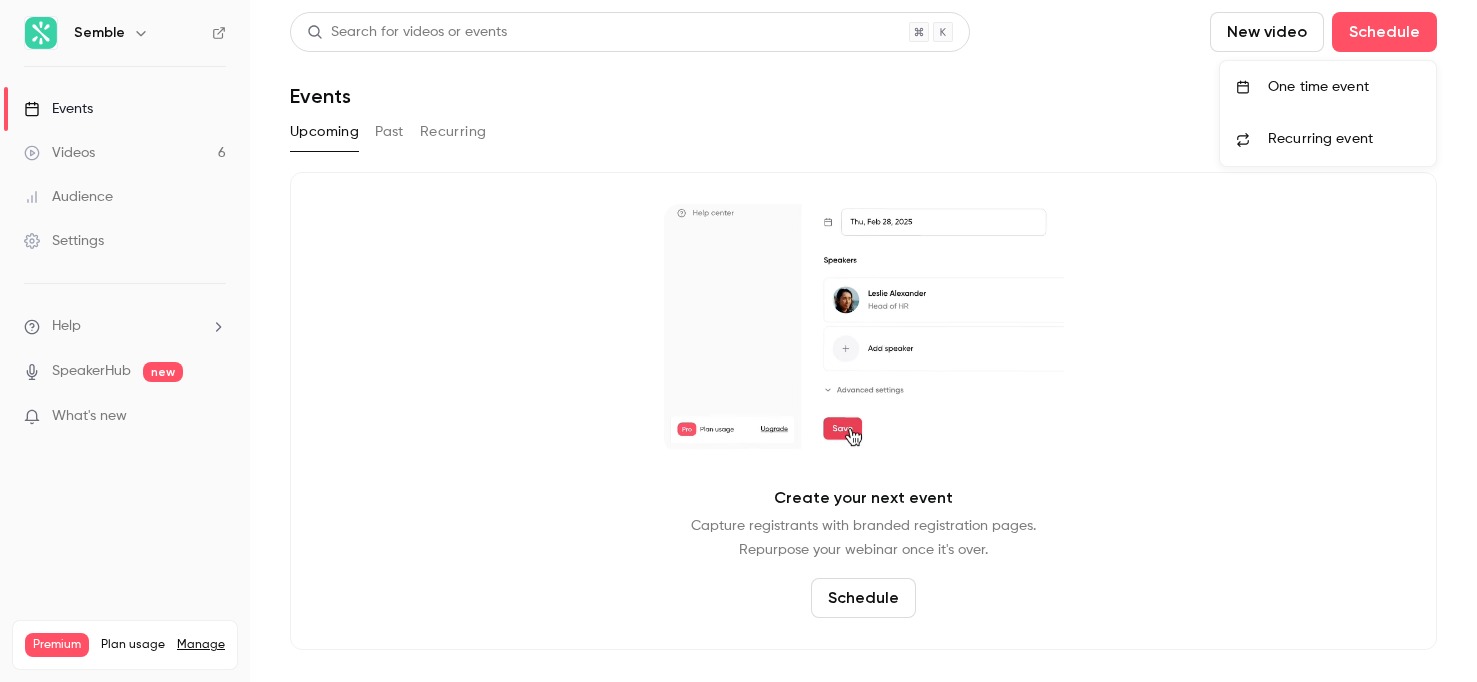 click on "One time event" at bounding box center [1344, 87] 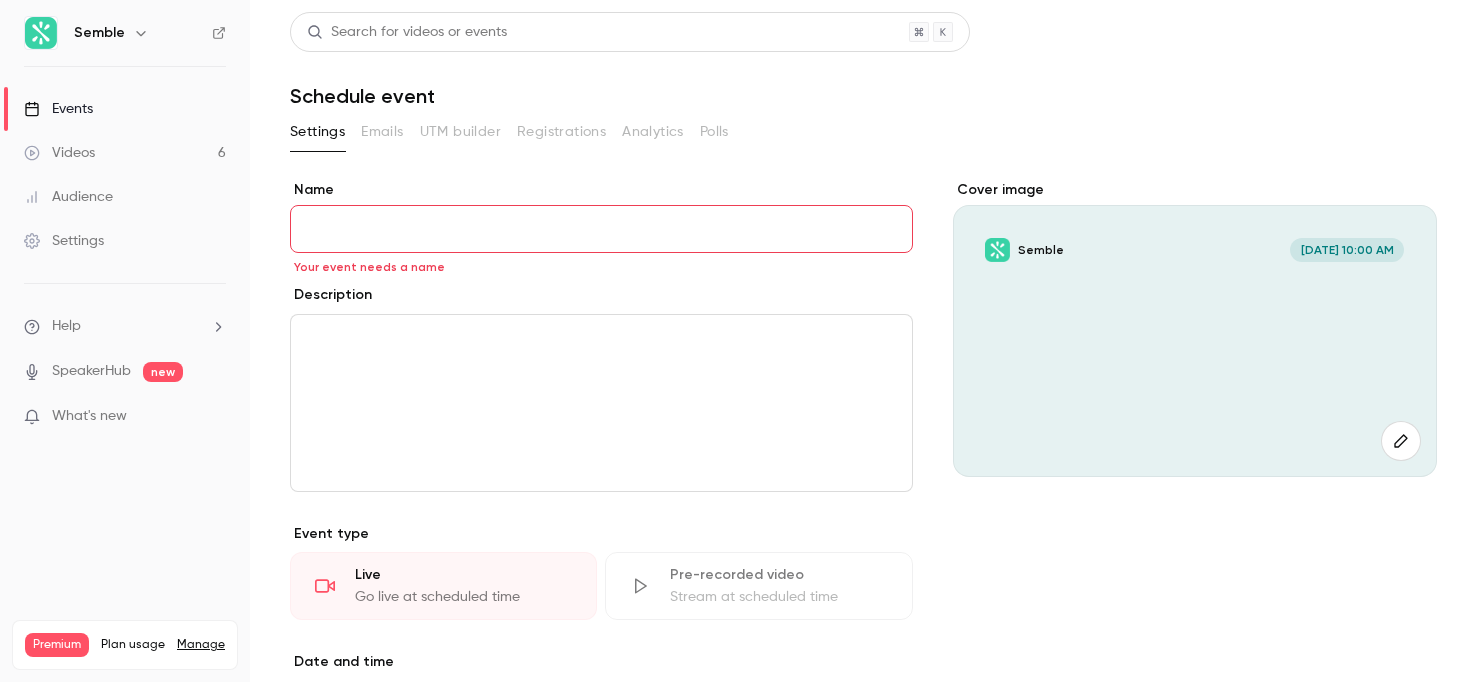 click at bounding box center (601, 403) 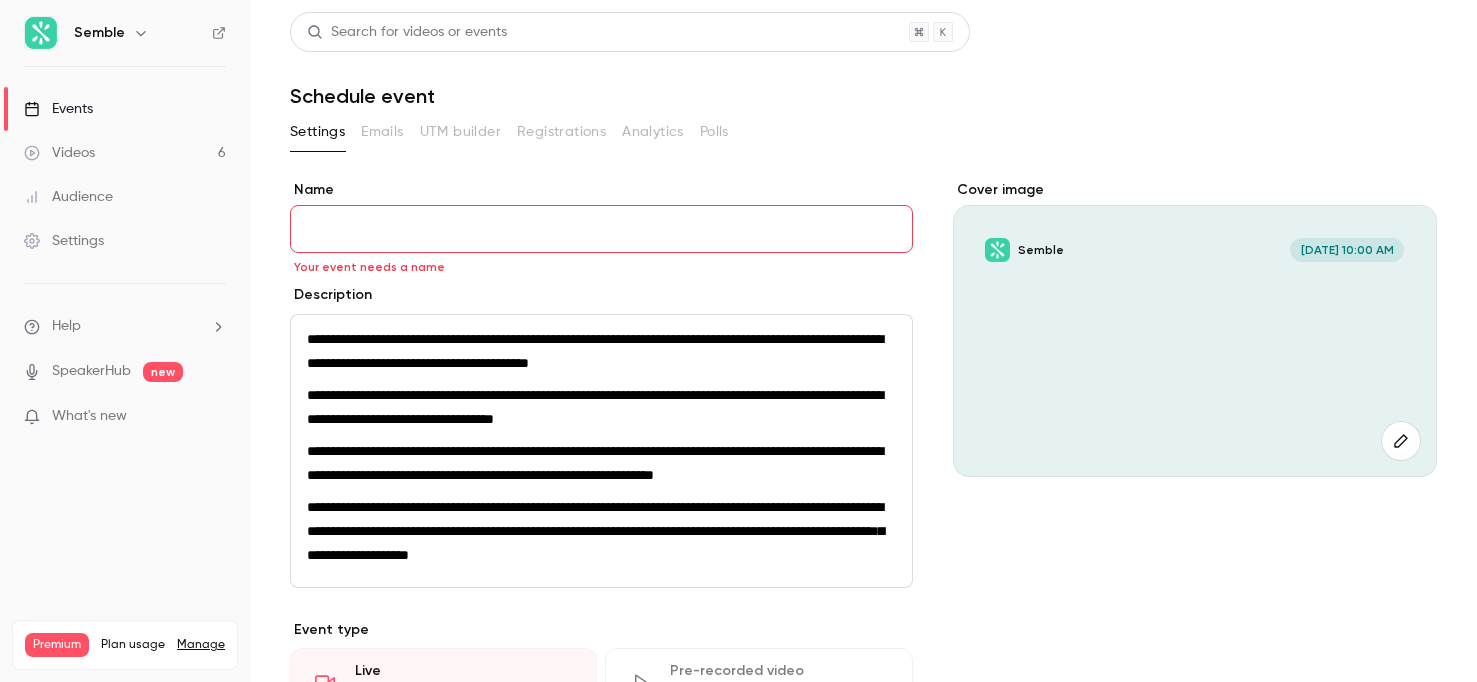 scroll, scrollTop: 0, scrollLeft: 0, axis: both 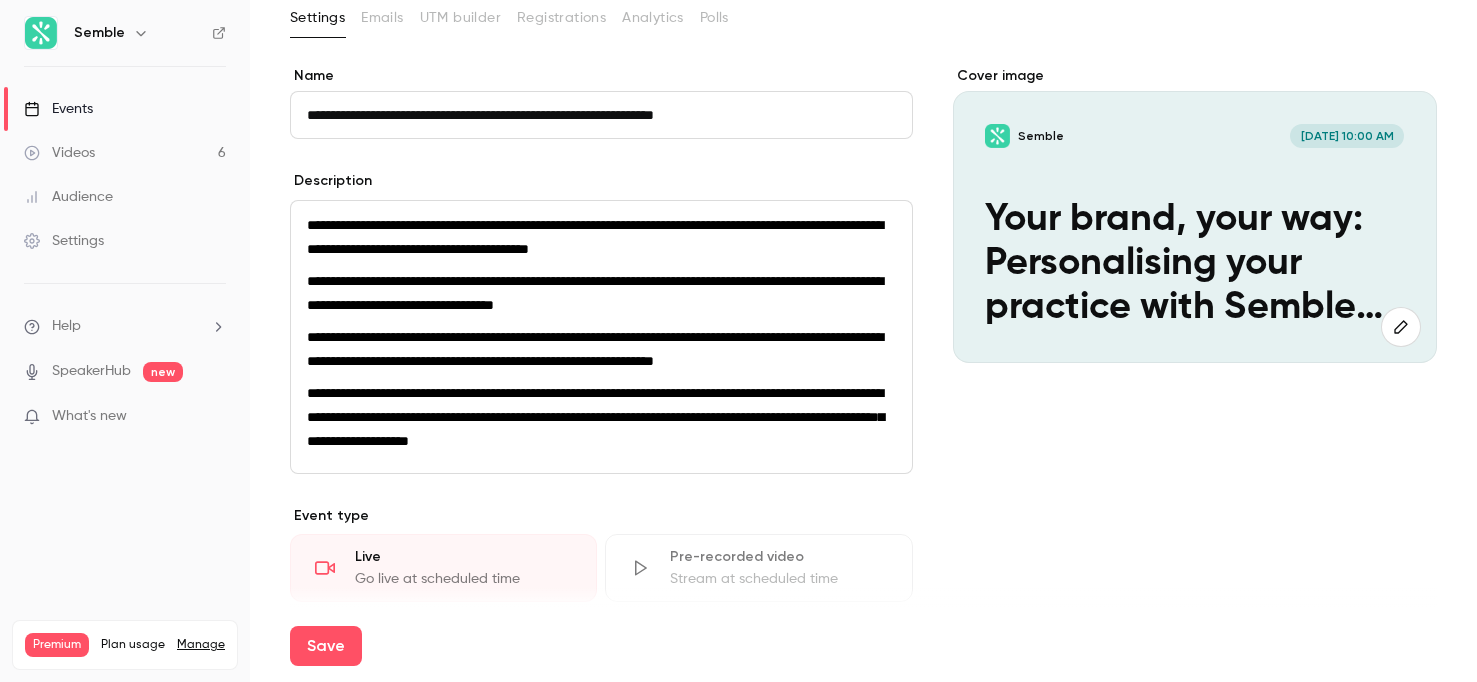 type on "**********" 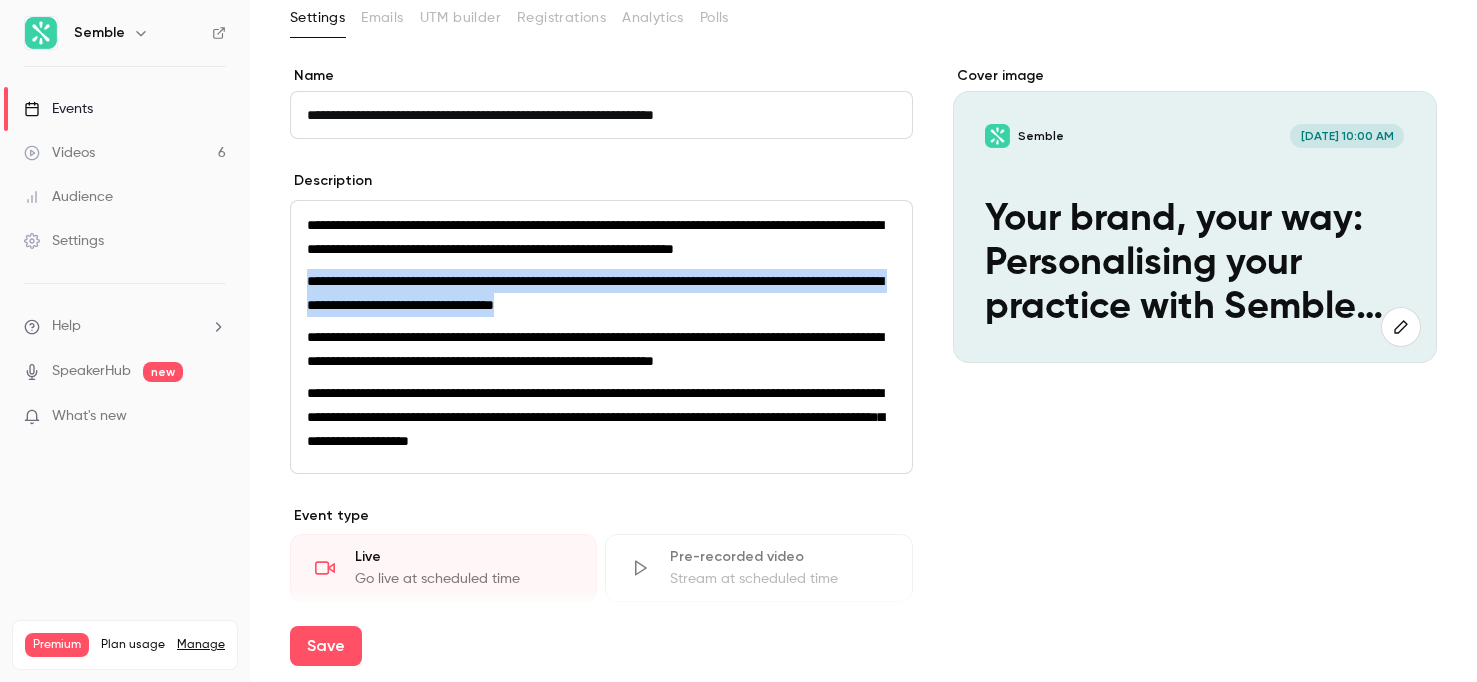 drag, startPoint x: 668, startPoint y: 262, endPoint x: 728, endPoint y: 348, distance: 104.86182 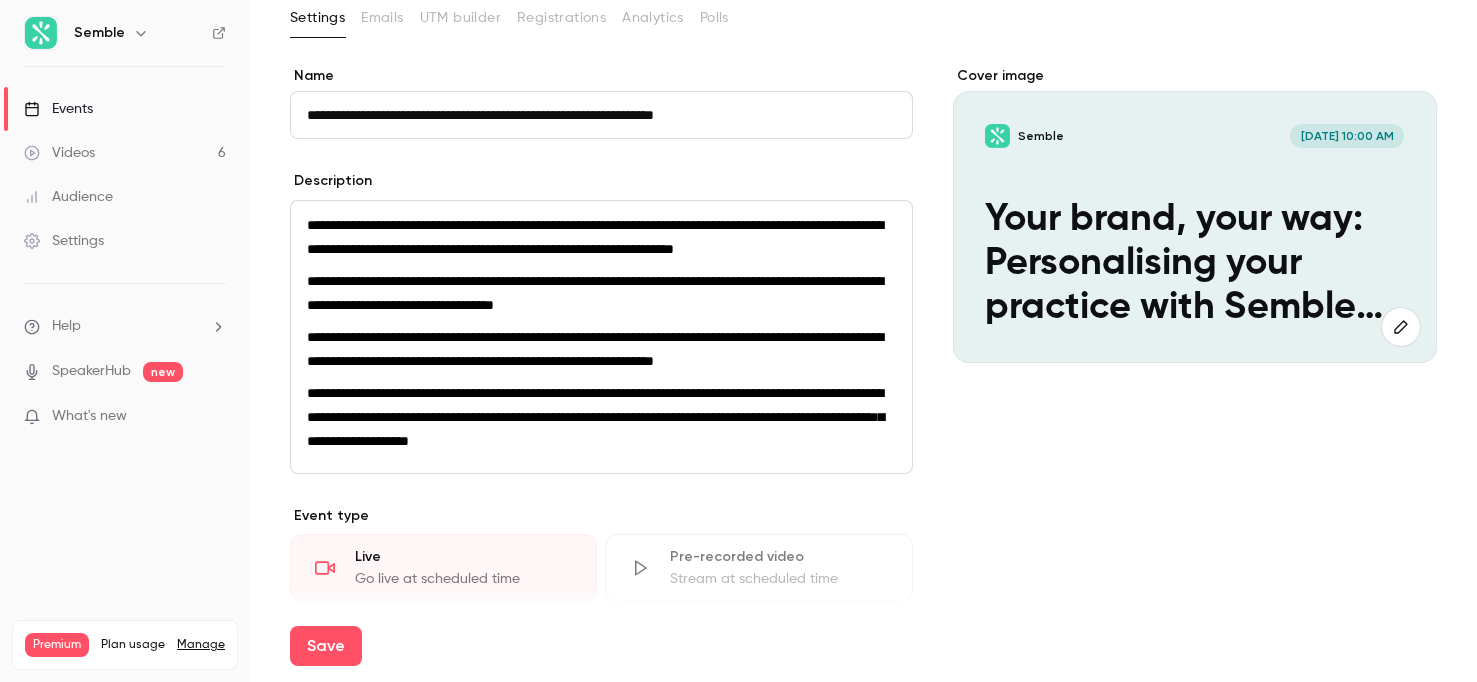 click on "**********" at bounding box center [601, 237] 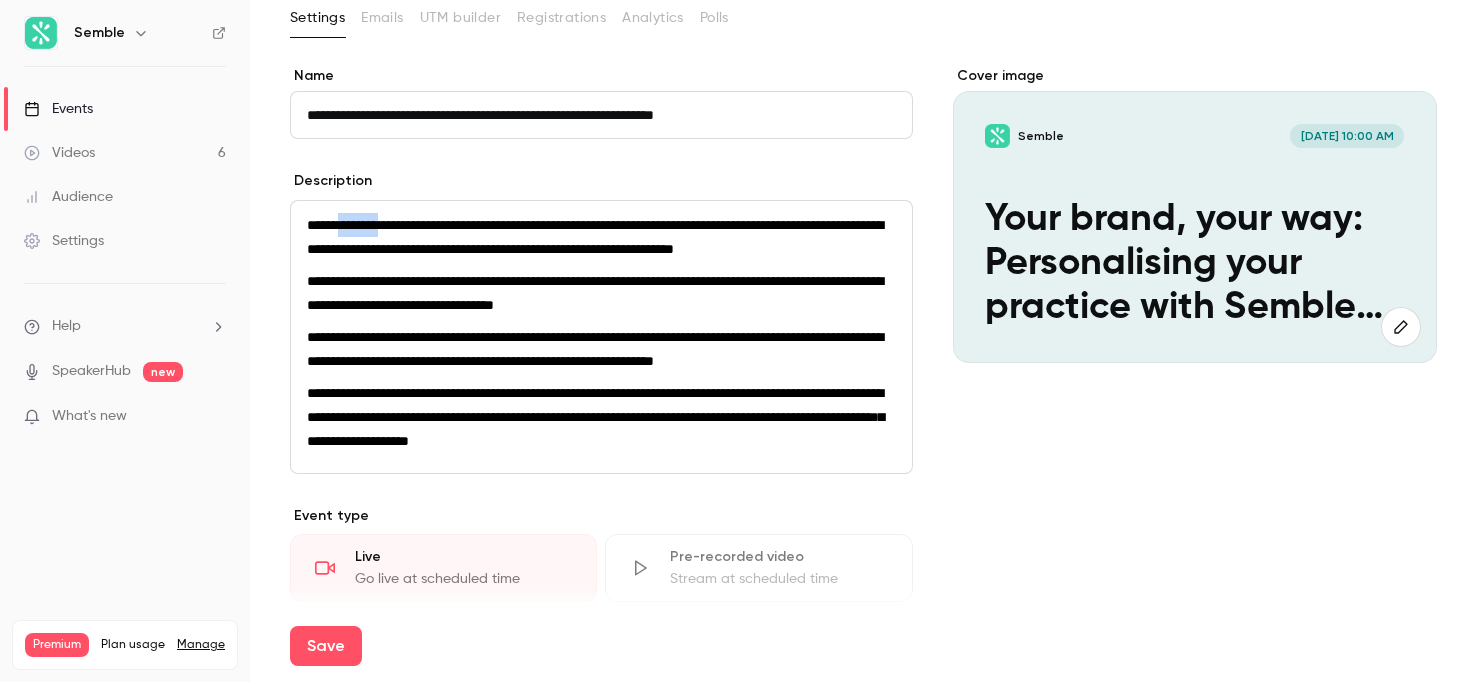 click on "**********" at bounding box center (601, 237) 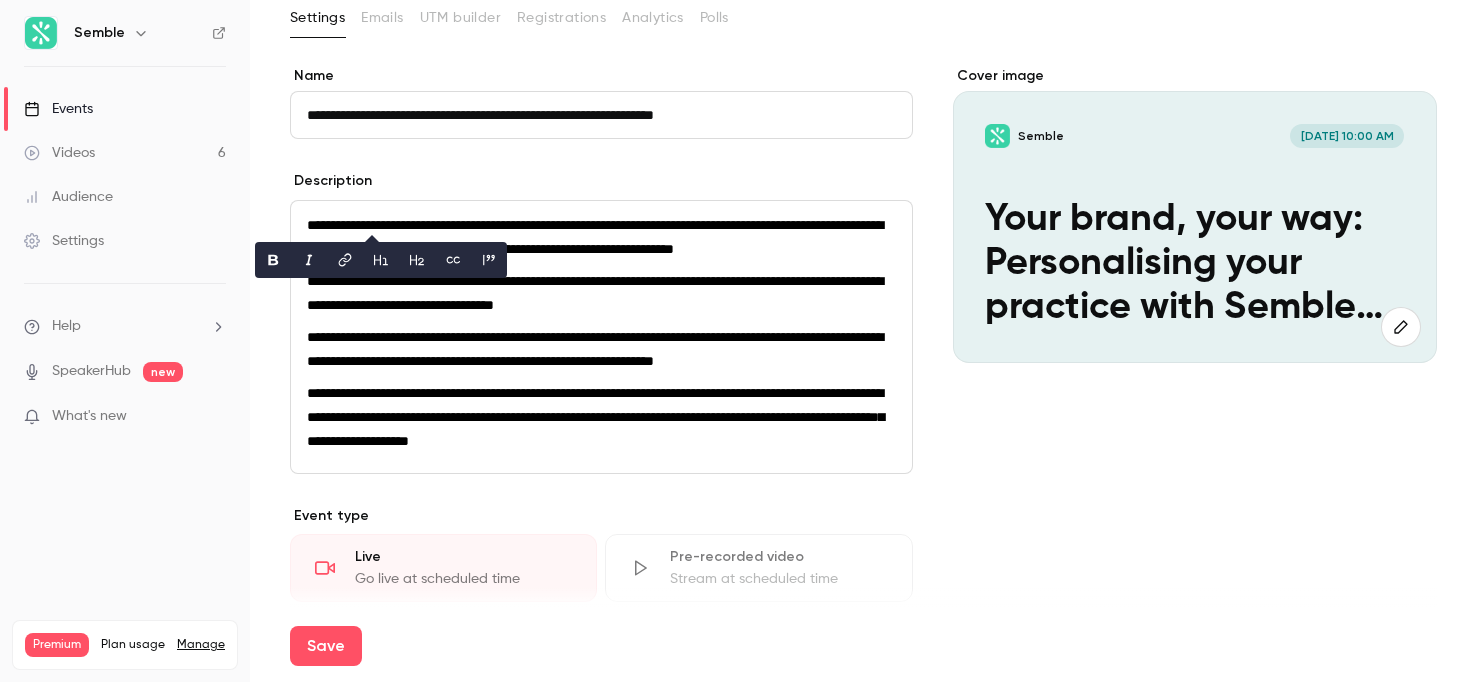 click on "**********" at bounding box center [601, 237] 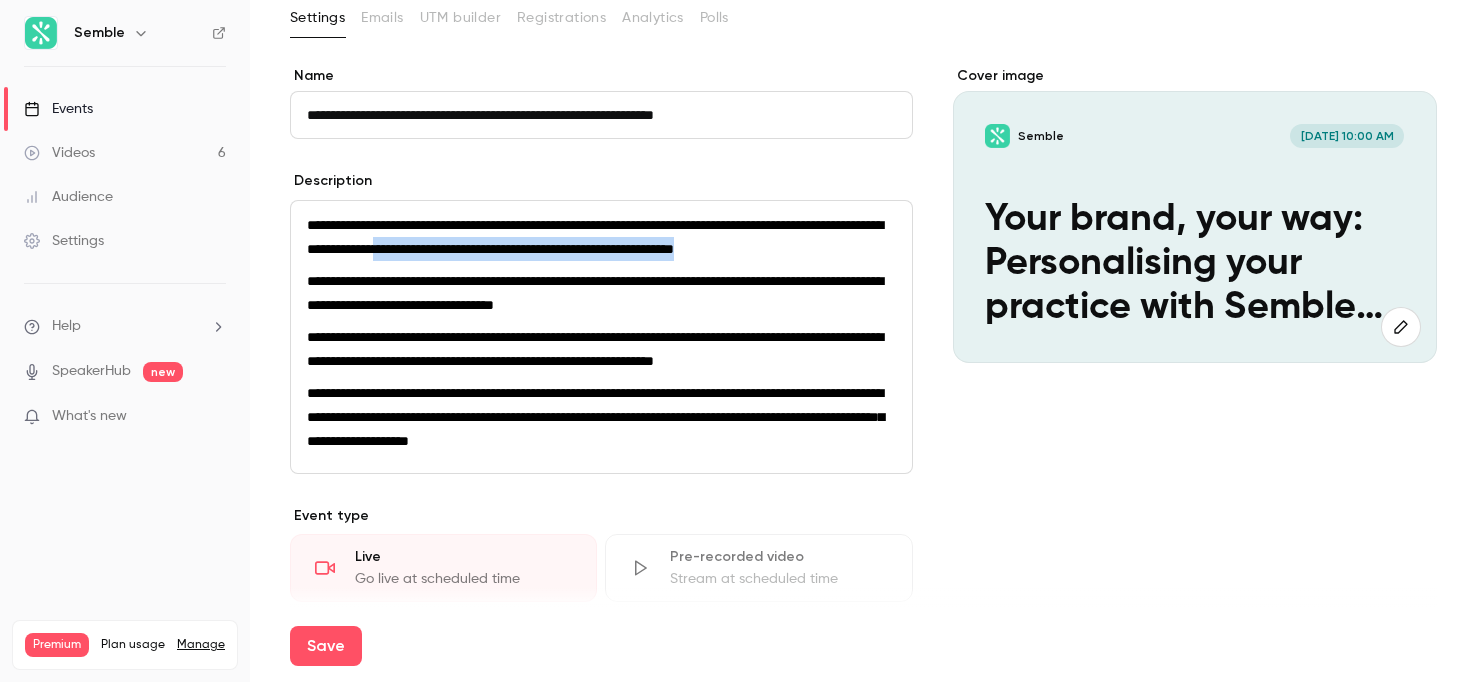 drag, startPoint x: 585, startPoint y: 292, endPoint x: 543, endPoint y: 259, distance: 53.413483 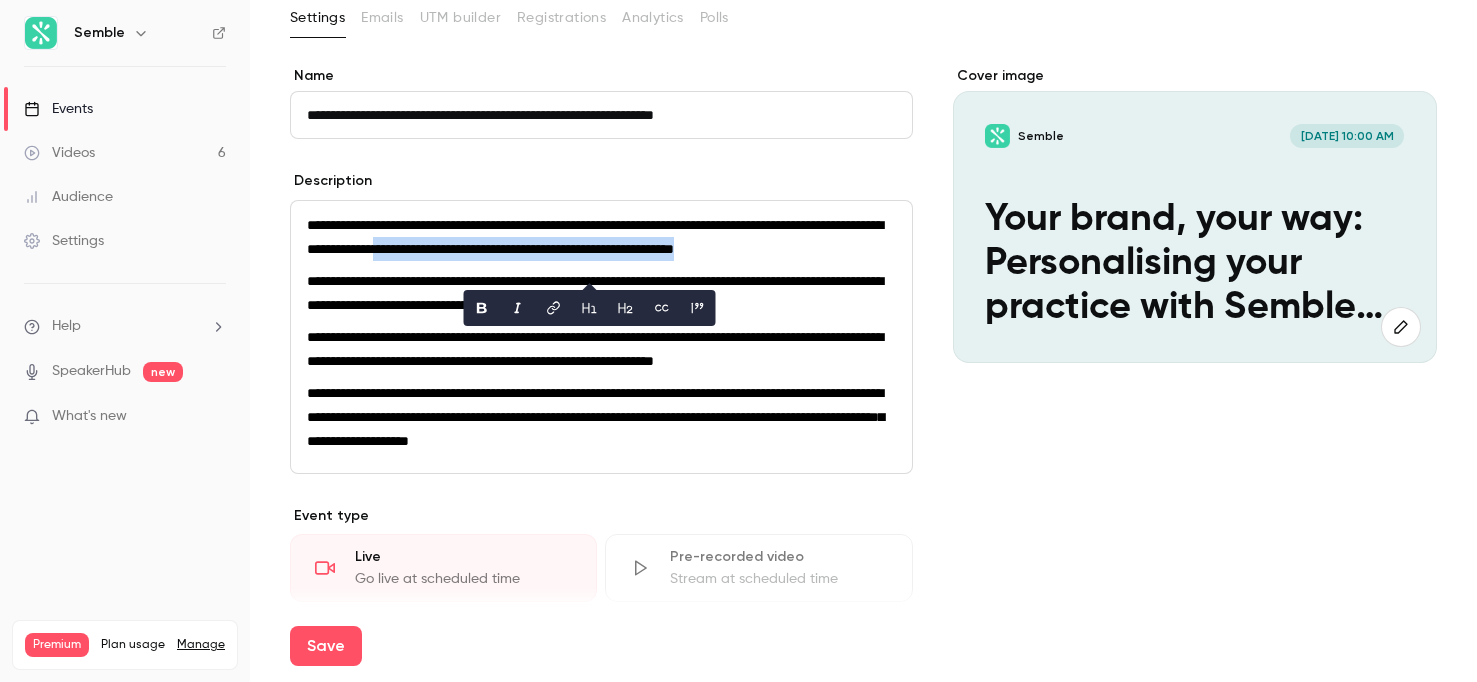 click on "**********" at bounding box center [601, 237] 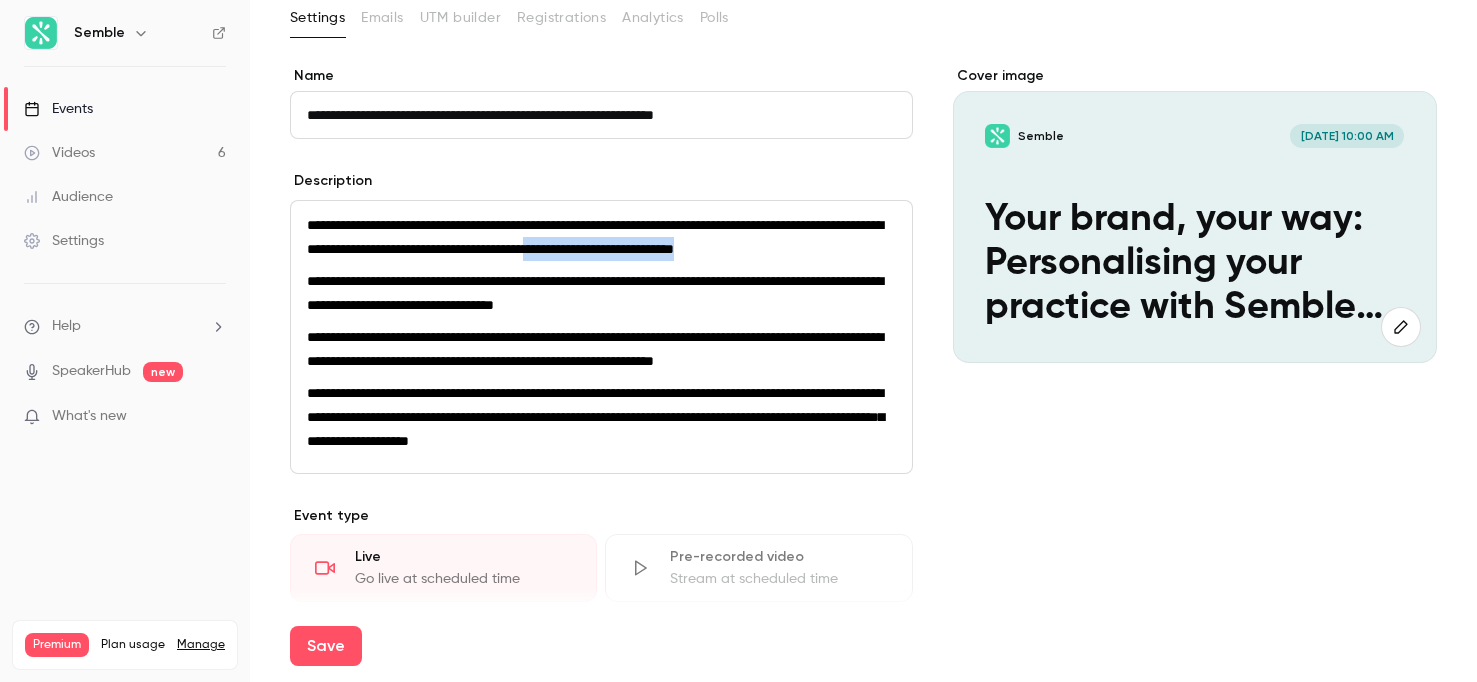 drag, startPoint x: 796, startPoint y: 271, endPoint x: 742, endPoint y: 255, distance: 56.32051 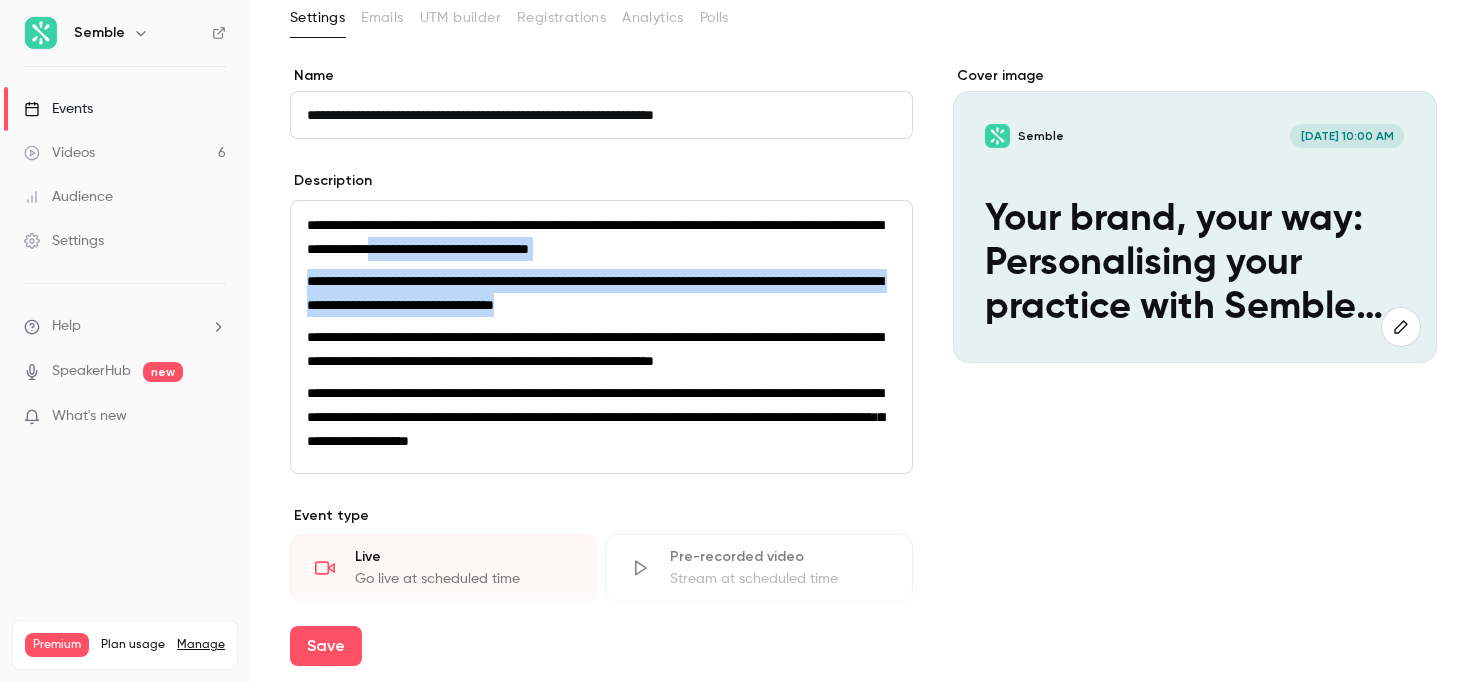 drag, startPoint x: 541, startPoint y: 245, endPoint x: 619, endPoint y: 321, distance: 108.903625 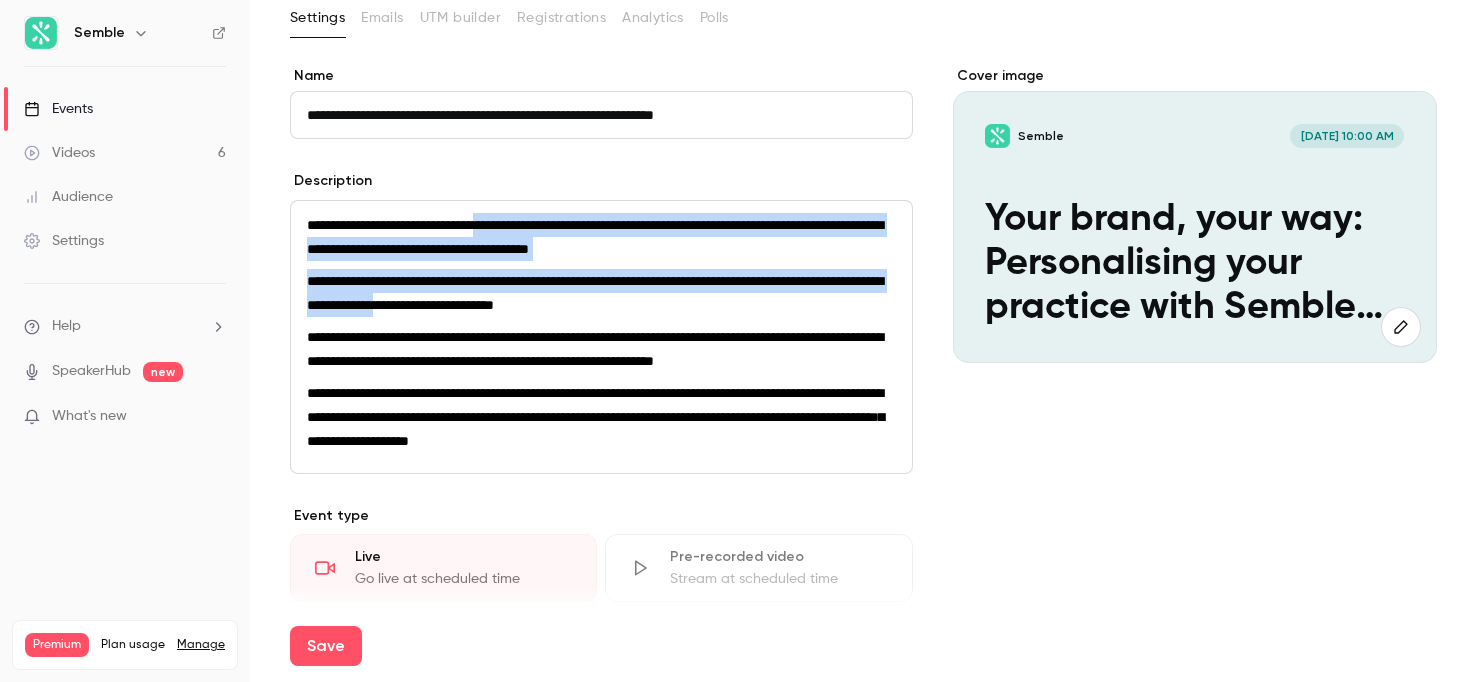 drag, startPoint x: 512, startPoint y: 228, endPoint x: 573, endPoint y: 310, distance: 102.20078 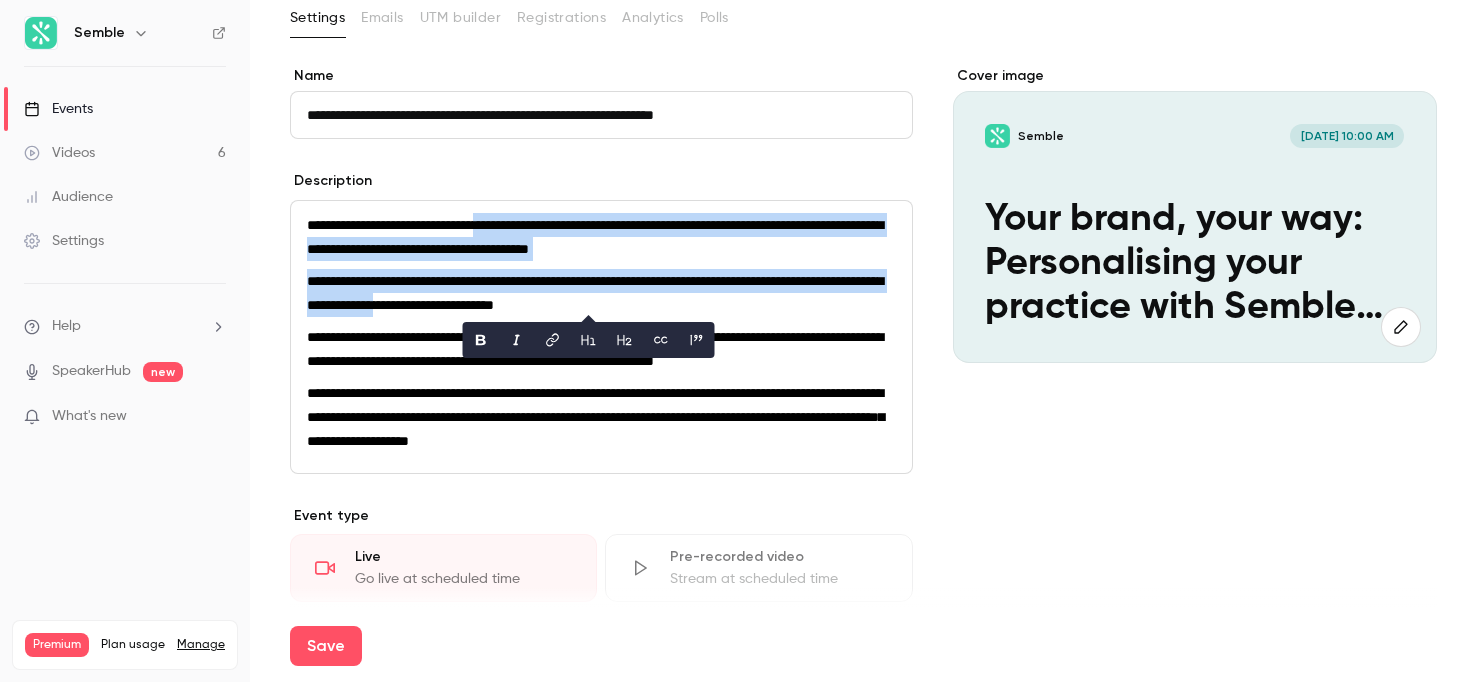 click on "**********" at bounding box center (595, 293) 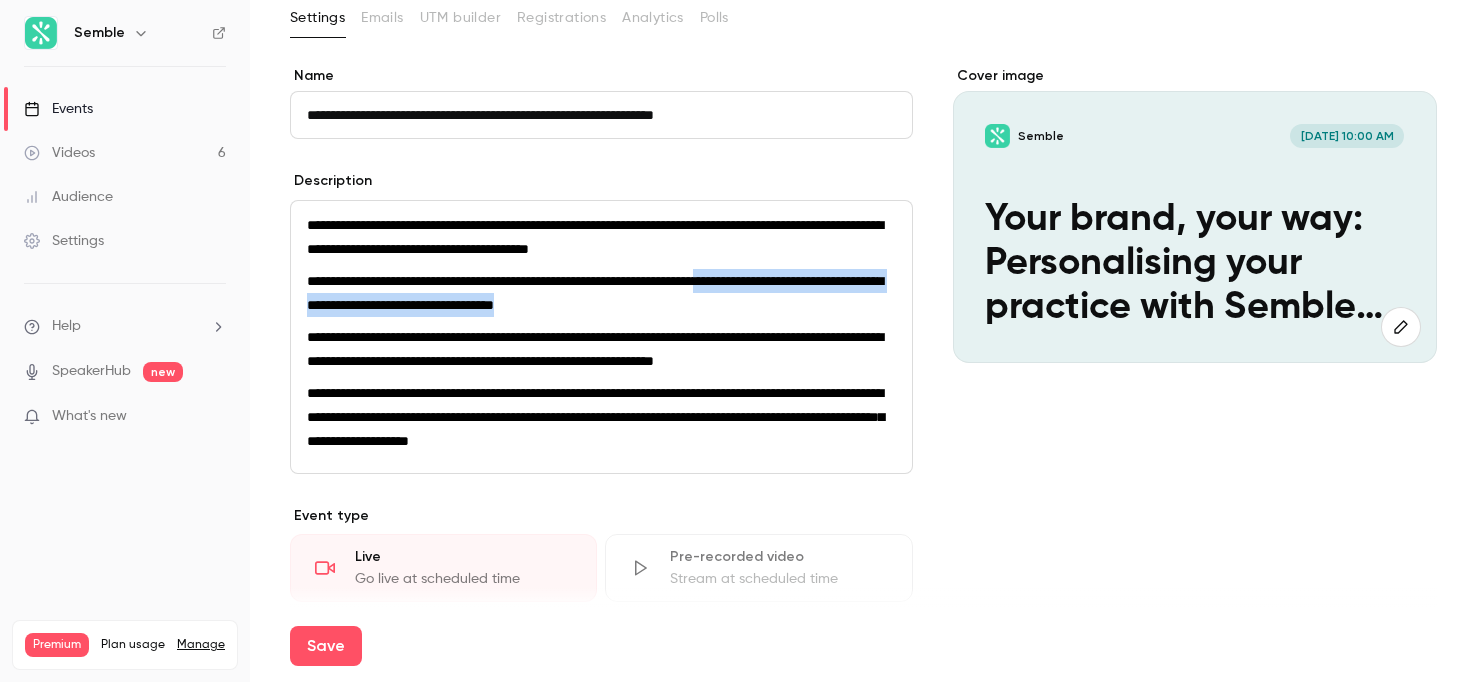drag, startPoint x: 787, startPoint y: 314, endPoint x: 785, endPoint y: 269, distance: 45.044422 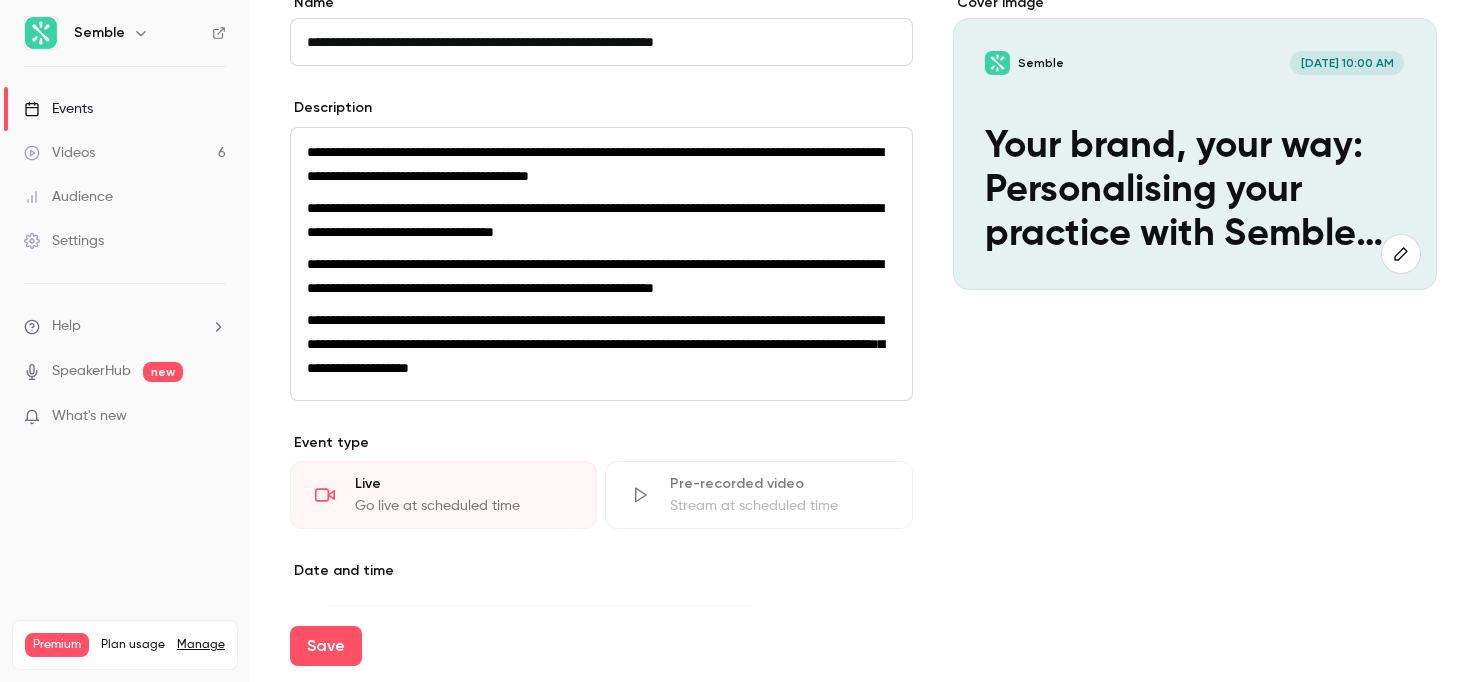 scroll, scrollTop: 213, scrollLeft: 0, axis: vertical 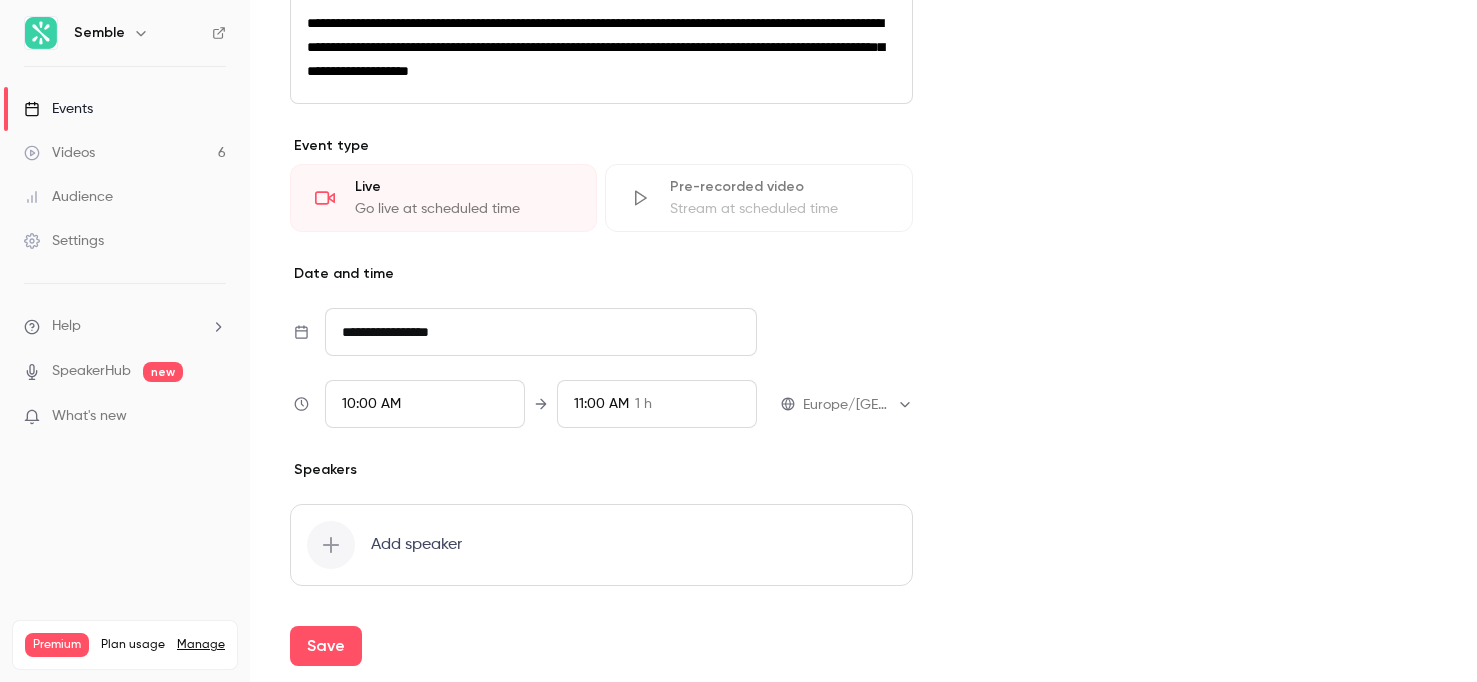 click on "**********" at bounding box center [541, 332] 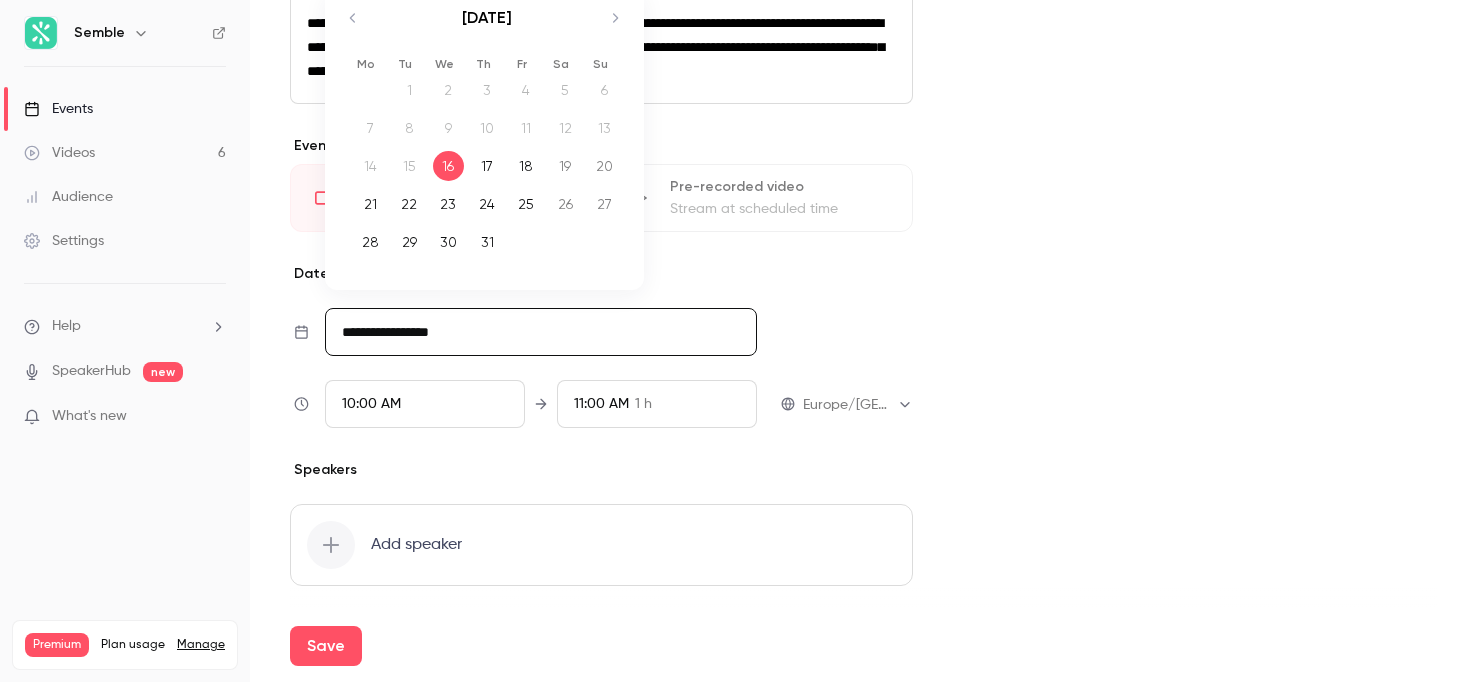 click on "30" at bounding box center [448, 242] 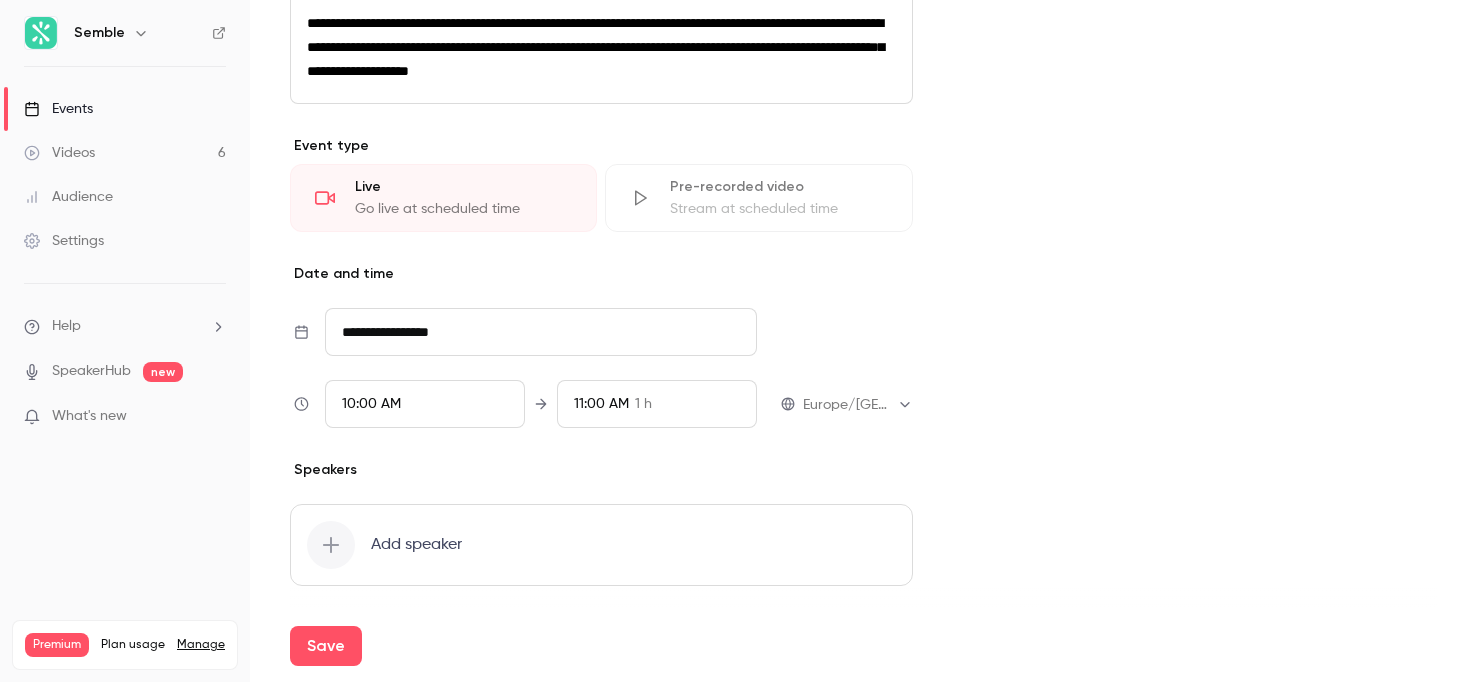 click on "10:00 AM" at bounding box center (371, 404) 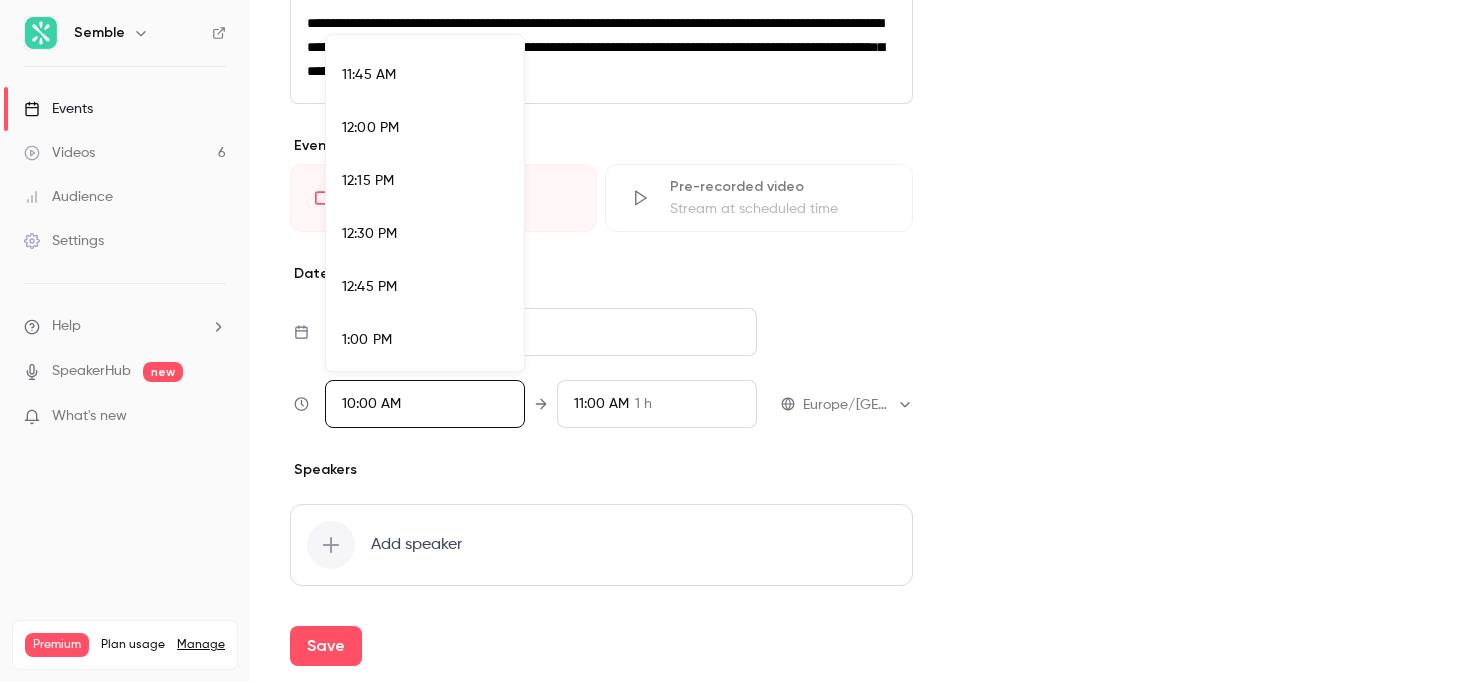 scroll, scrollTop: 2536, scrollLeft: 0, axis: vertical 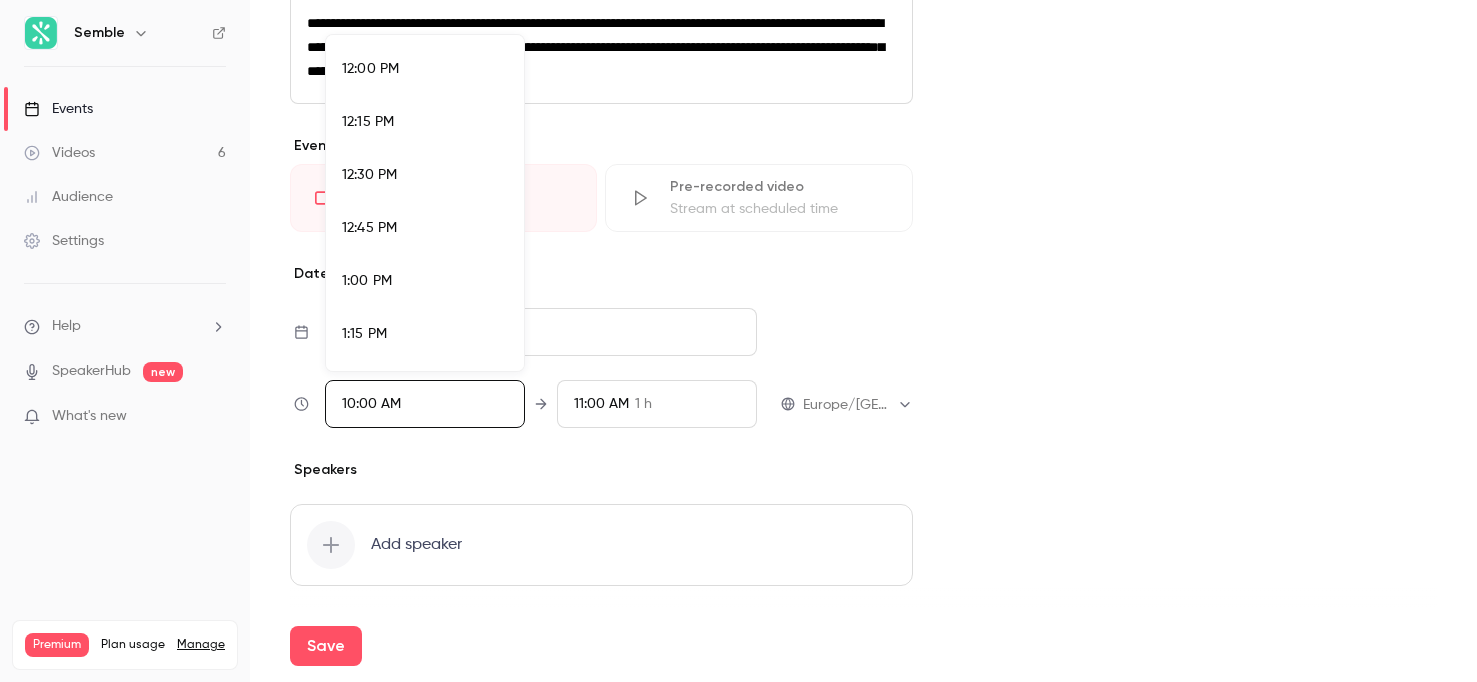 click on "1:00 PM" at bounding box center [367, 281] 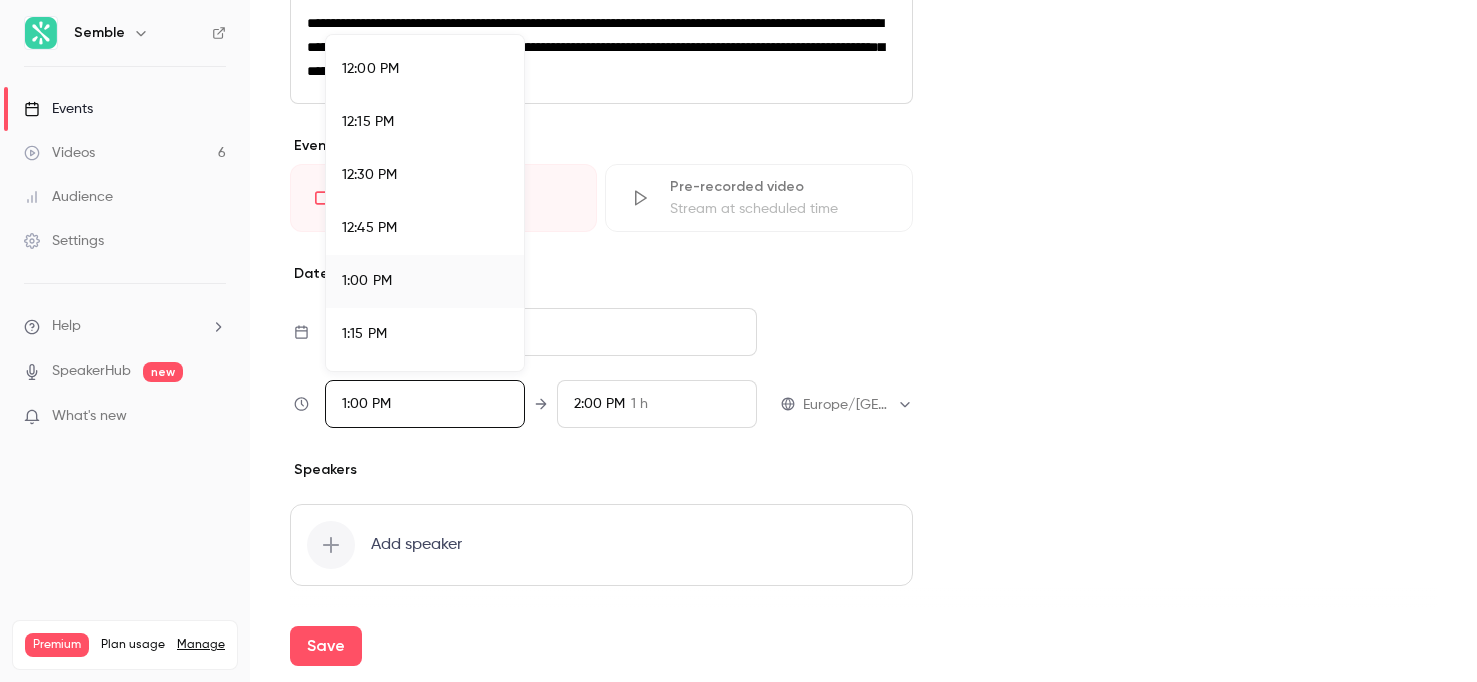 click at bounding box center [738, 341] 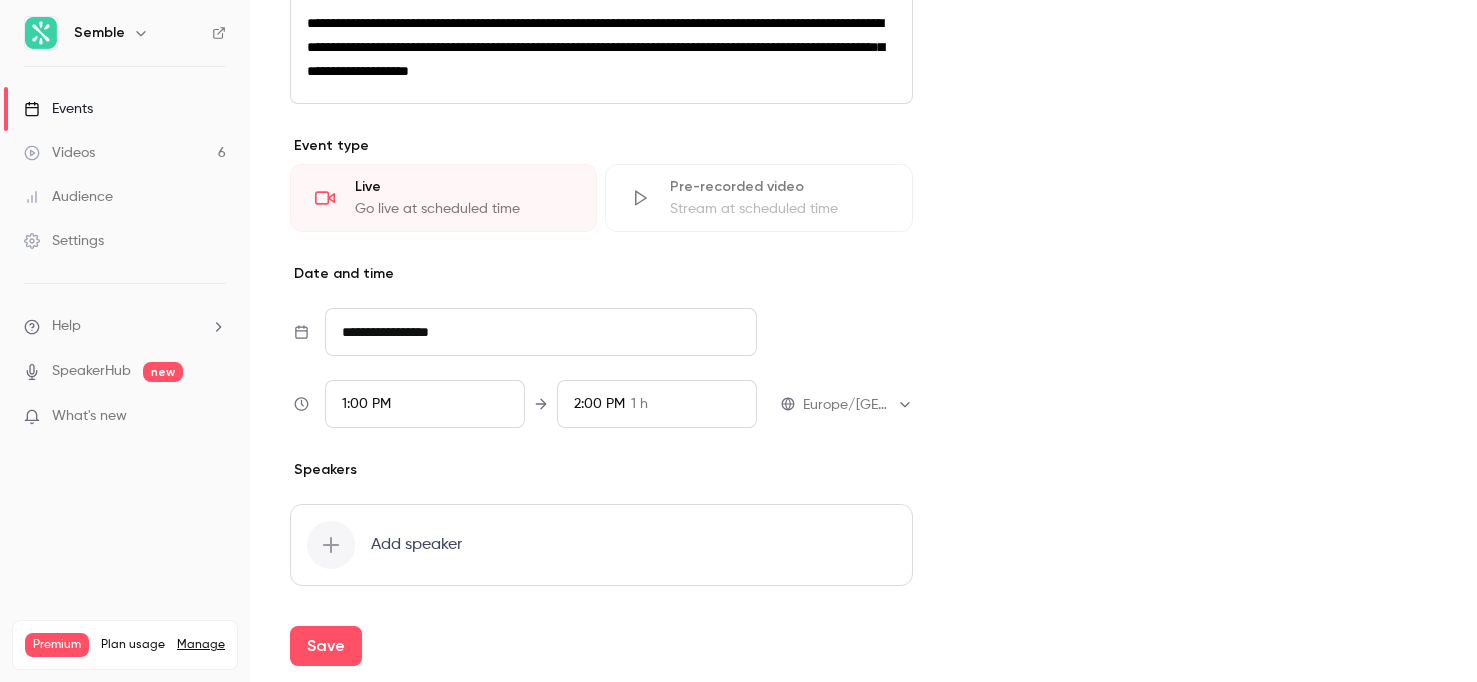click on "2:00 PM" at bounding box center [599, 404] 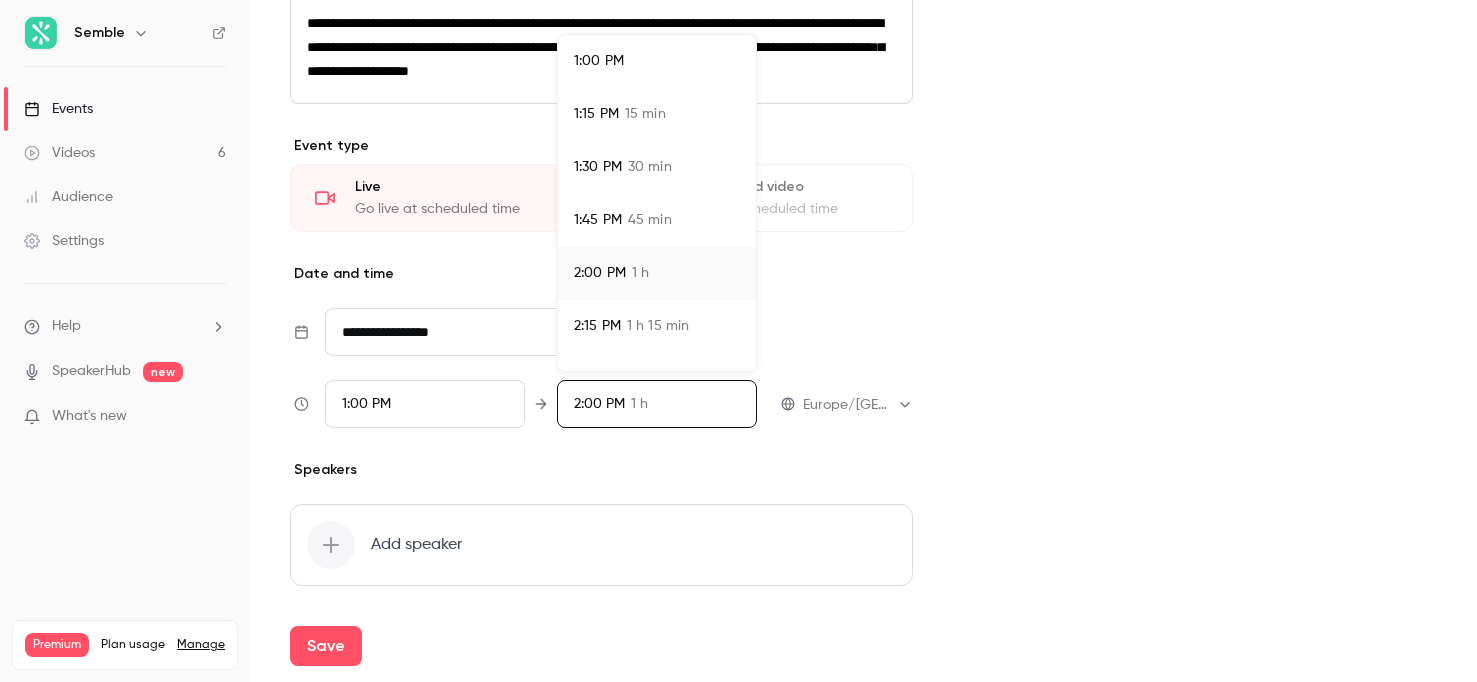 click on "1:45 PM" at bounding box center [598, 220] 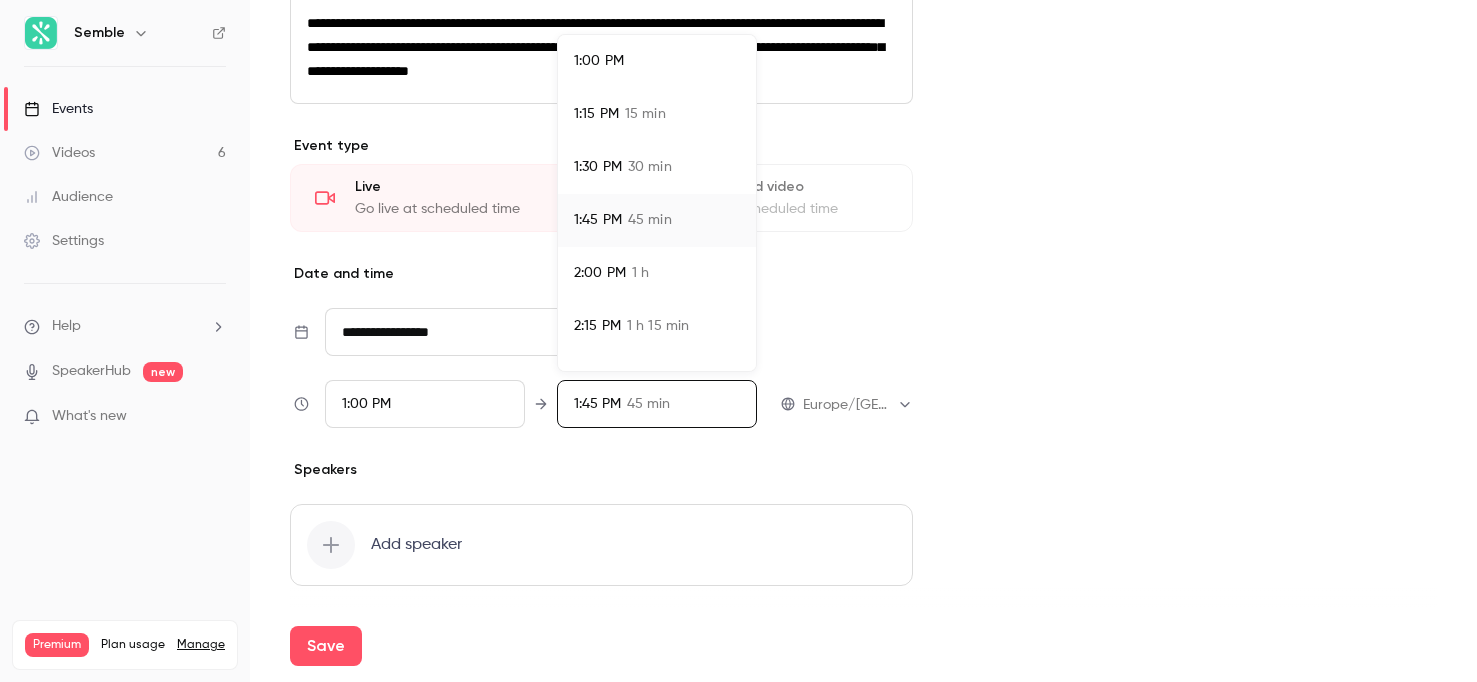 click at bounding box center (738, 341) 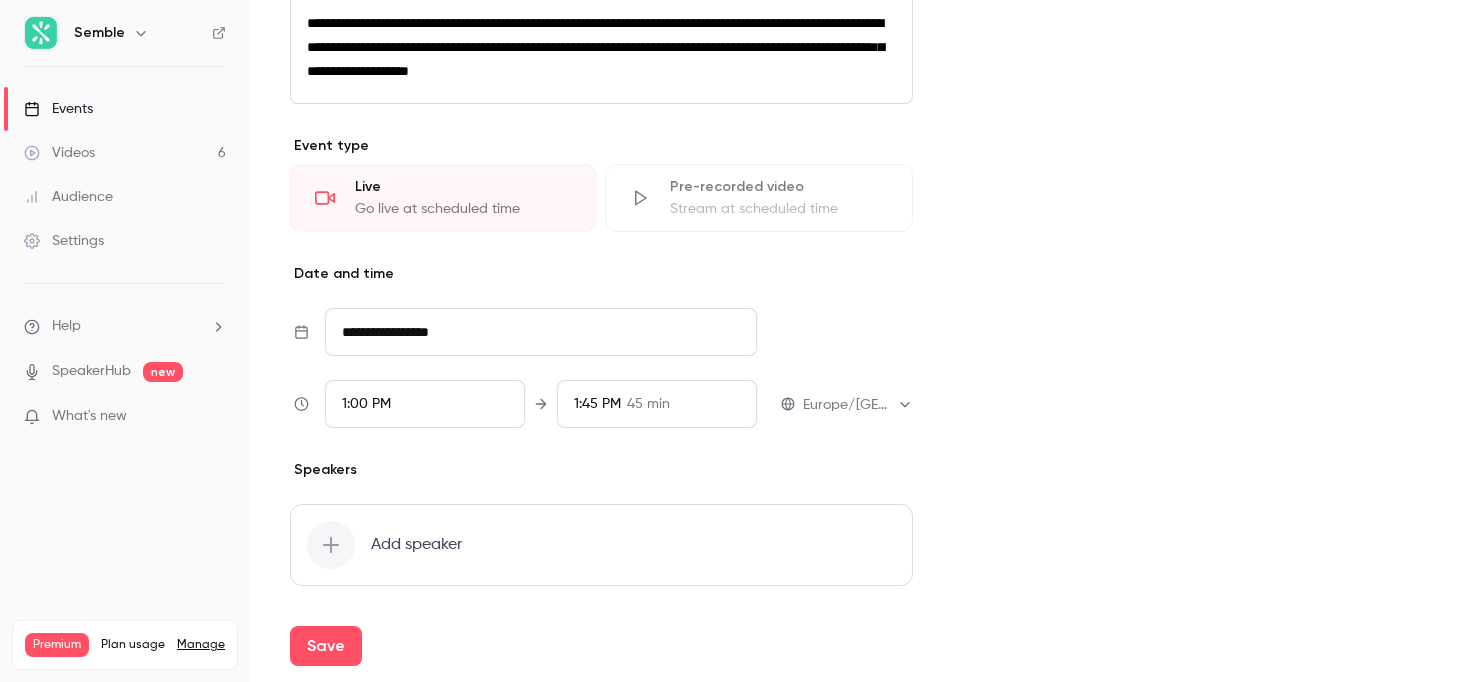click on "Add speaker" at bounding box center [601, 545] 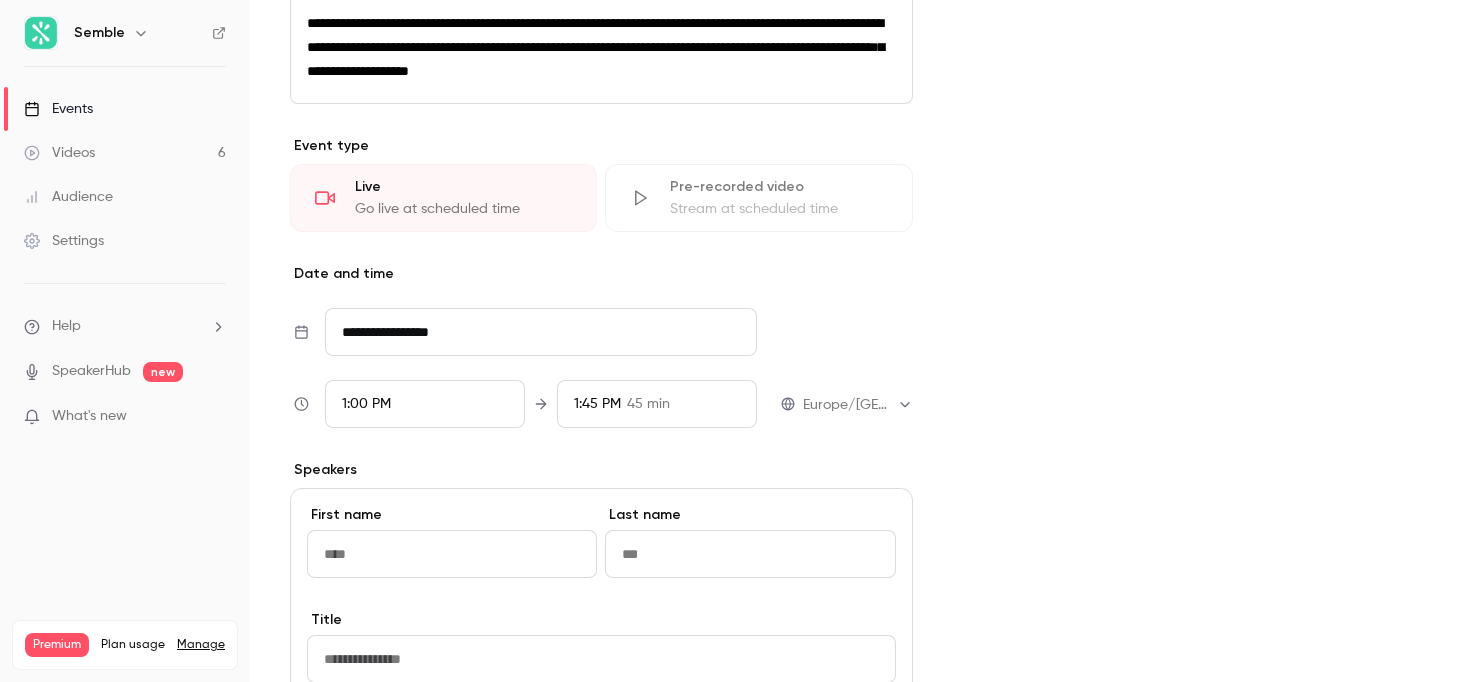 click at bounding box center [452, 554] 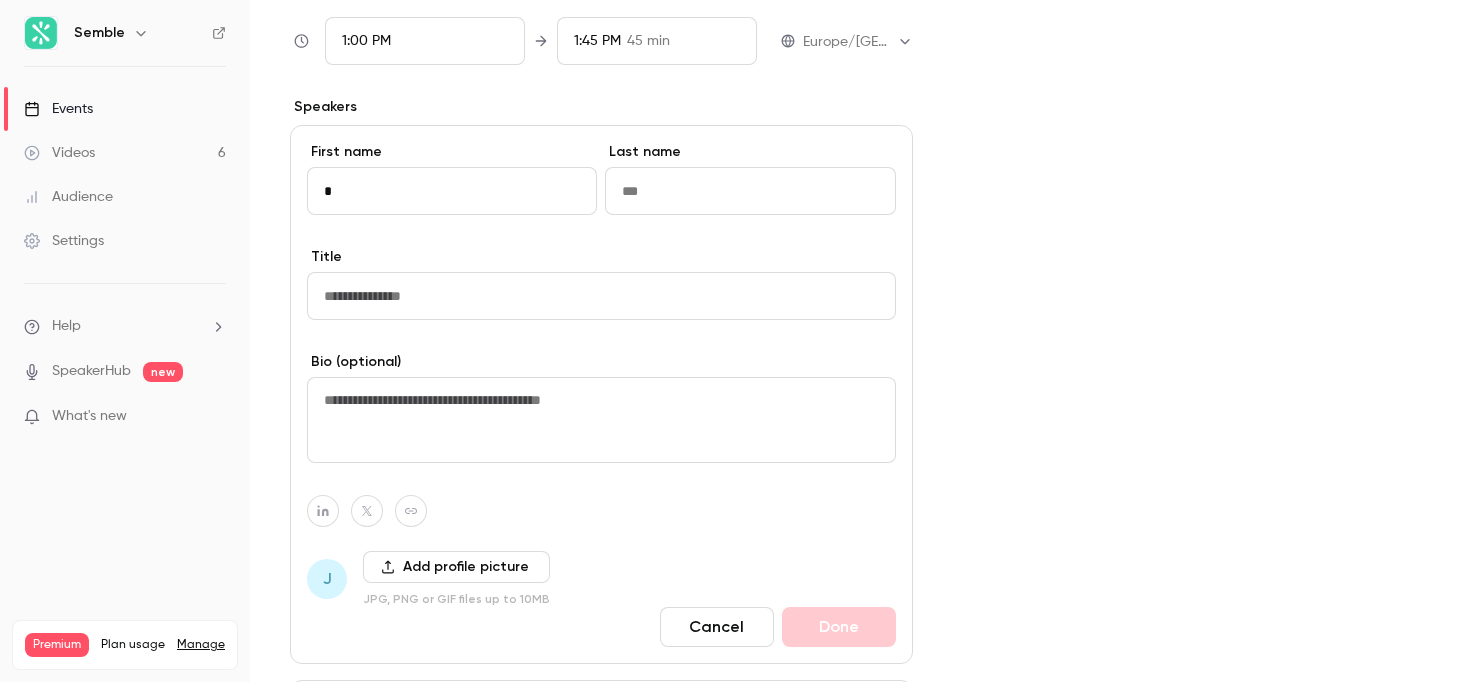scroll, scrollTop: 838, scrollLeft: 0, axis: vertical 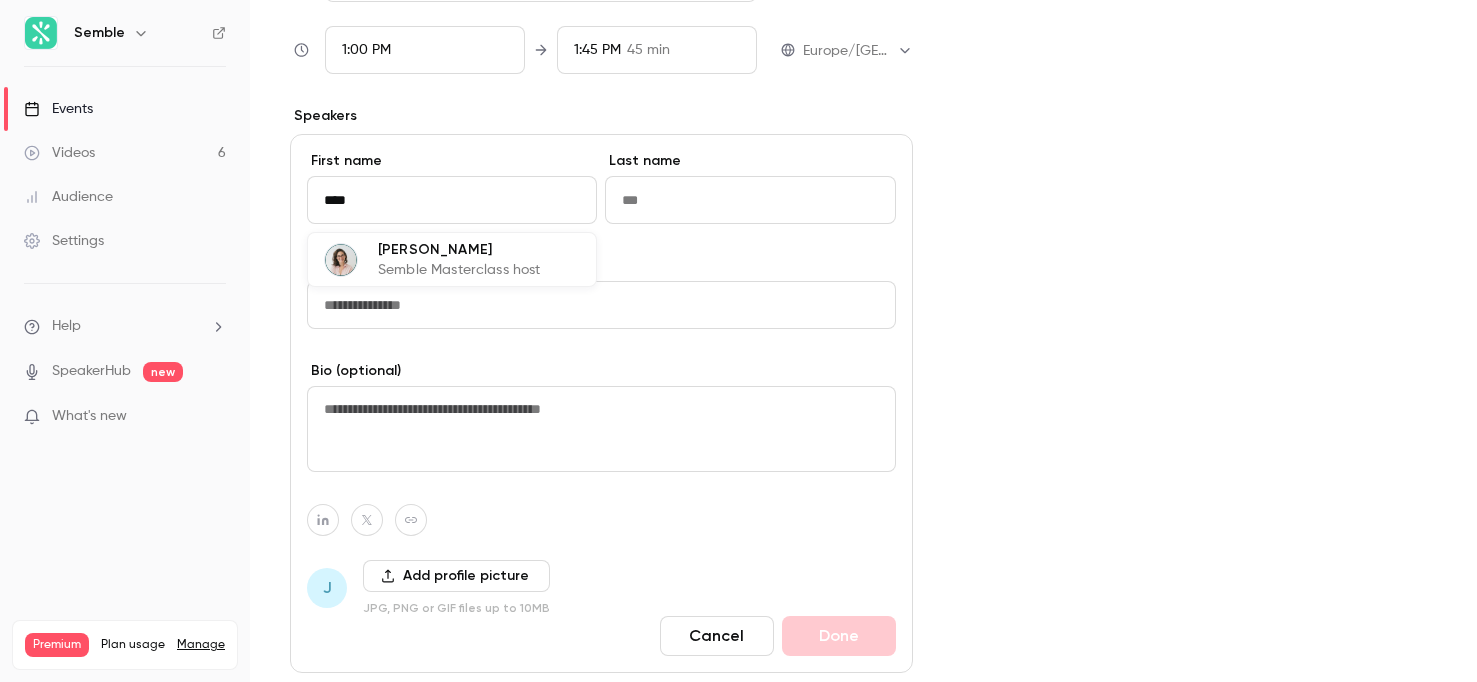 click on "Jess Magri" at bounding box center (459, 249) 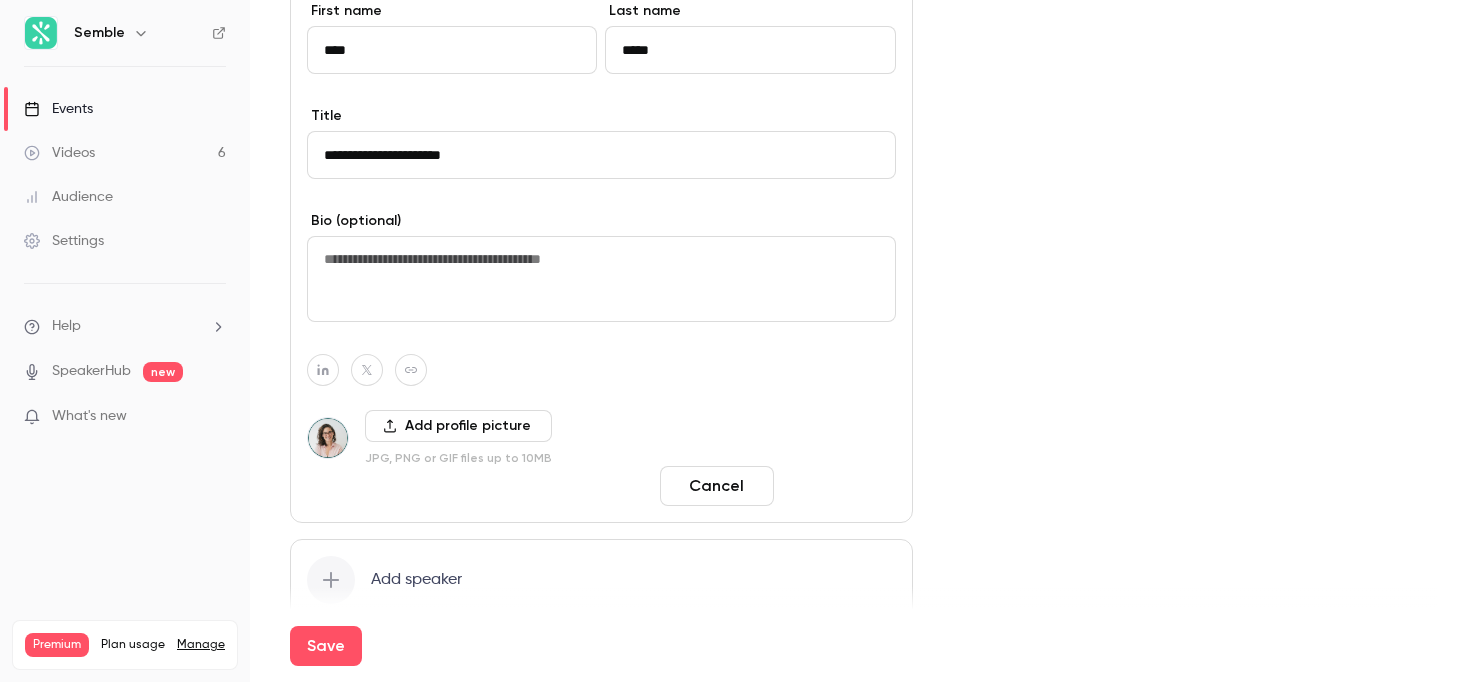 type on "****" 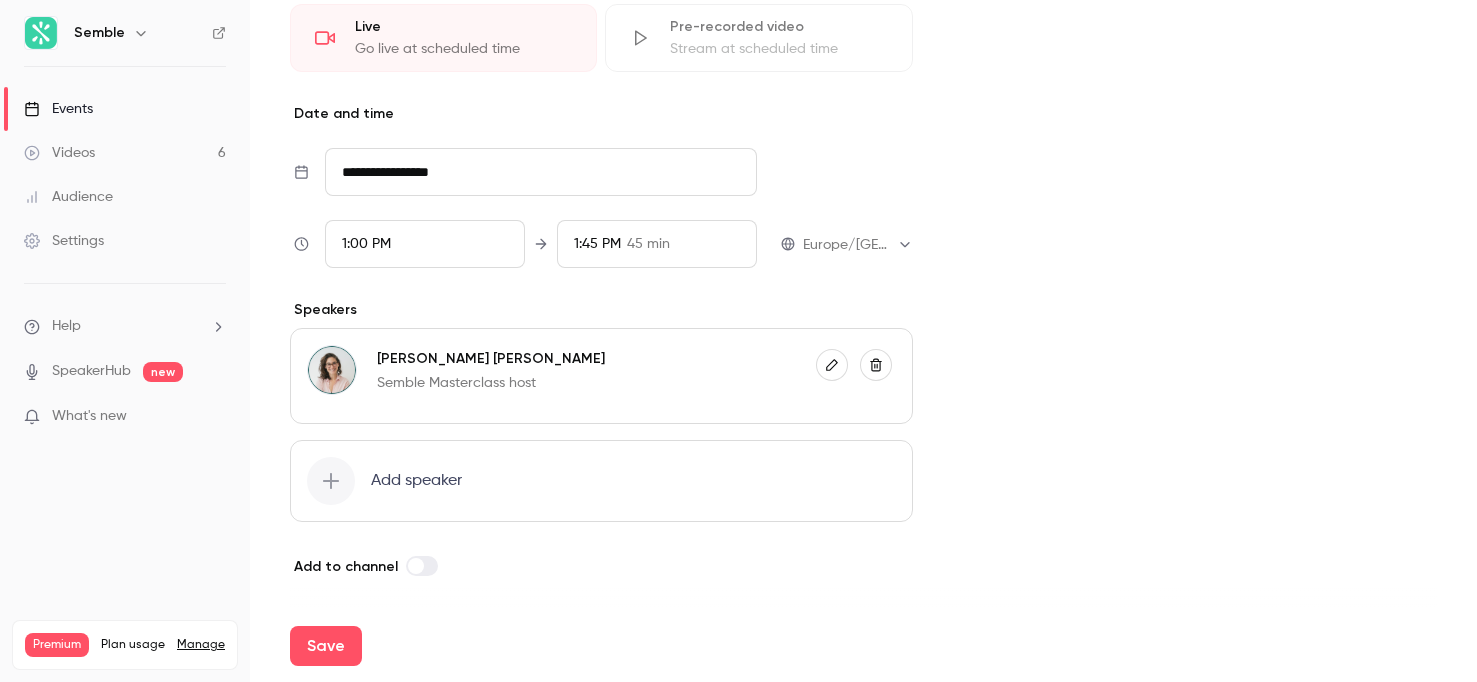 scroll, scrollTop: 0, scrollLeft: 0, axis: both 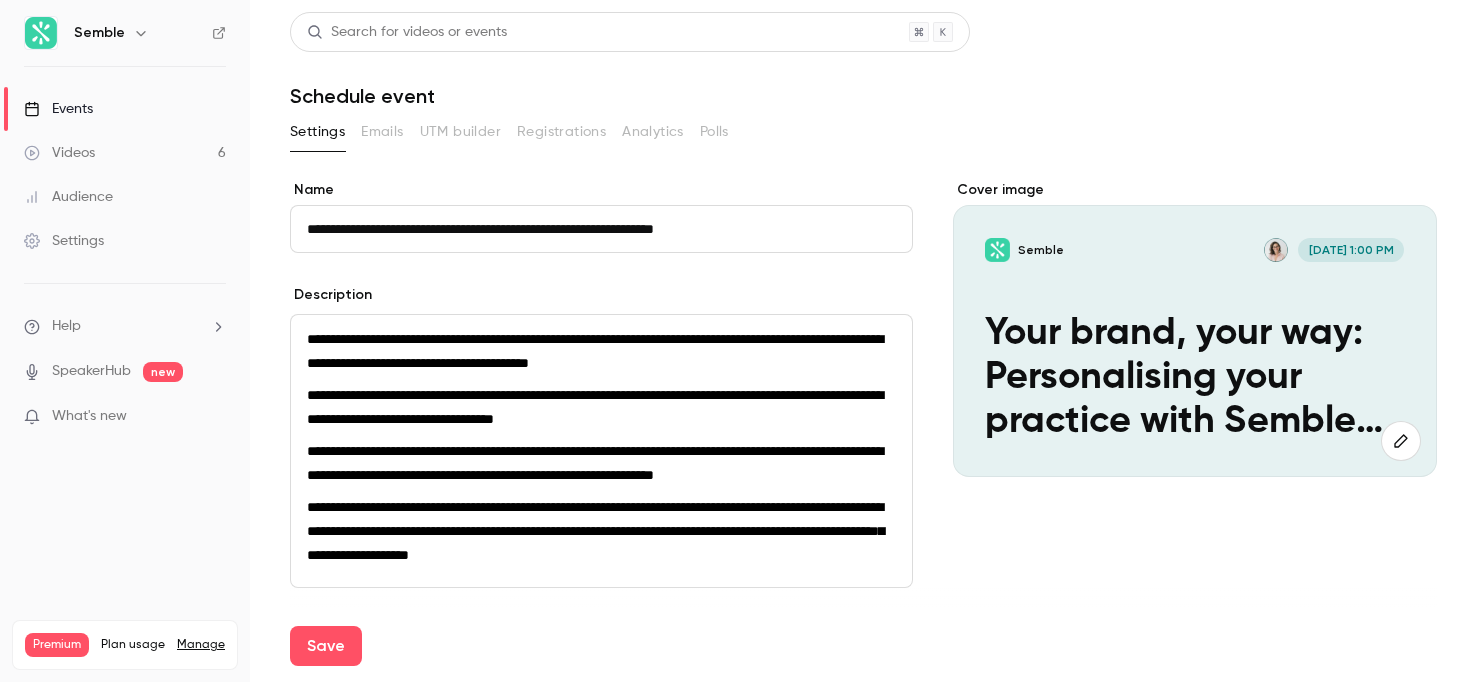 click on "**********" at bounding box center (601, 229) 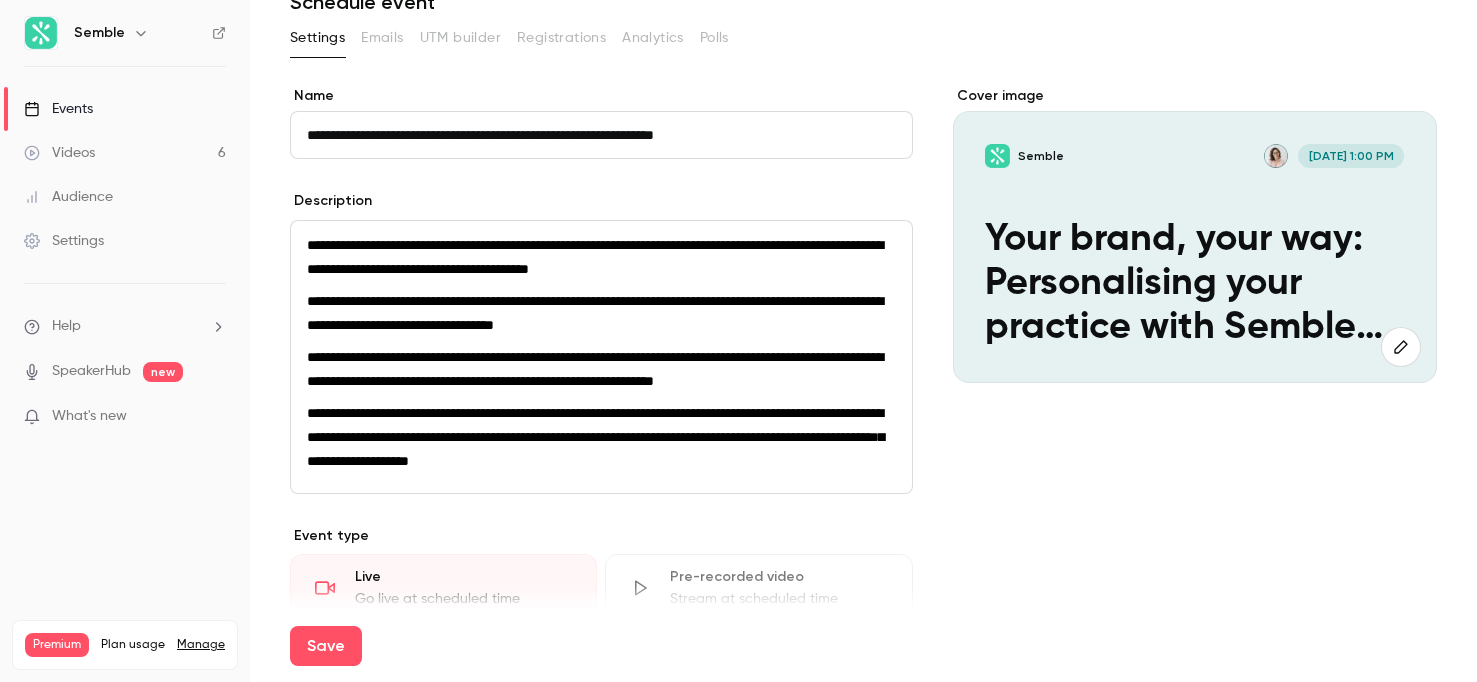 scroll, scrollTop: 112, scrollLeft: 0, axis: vertical 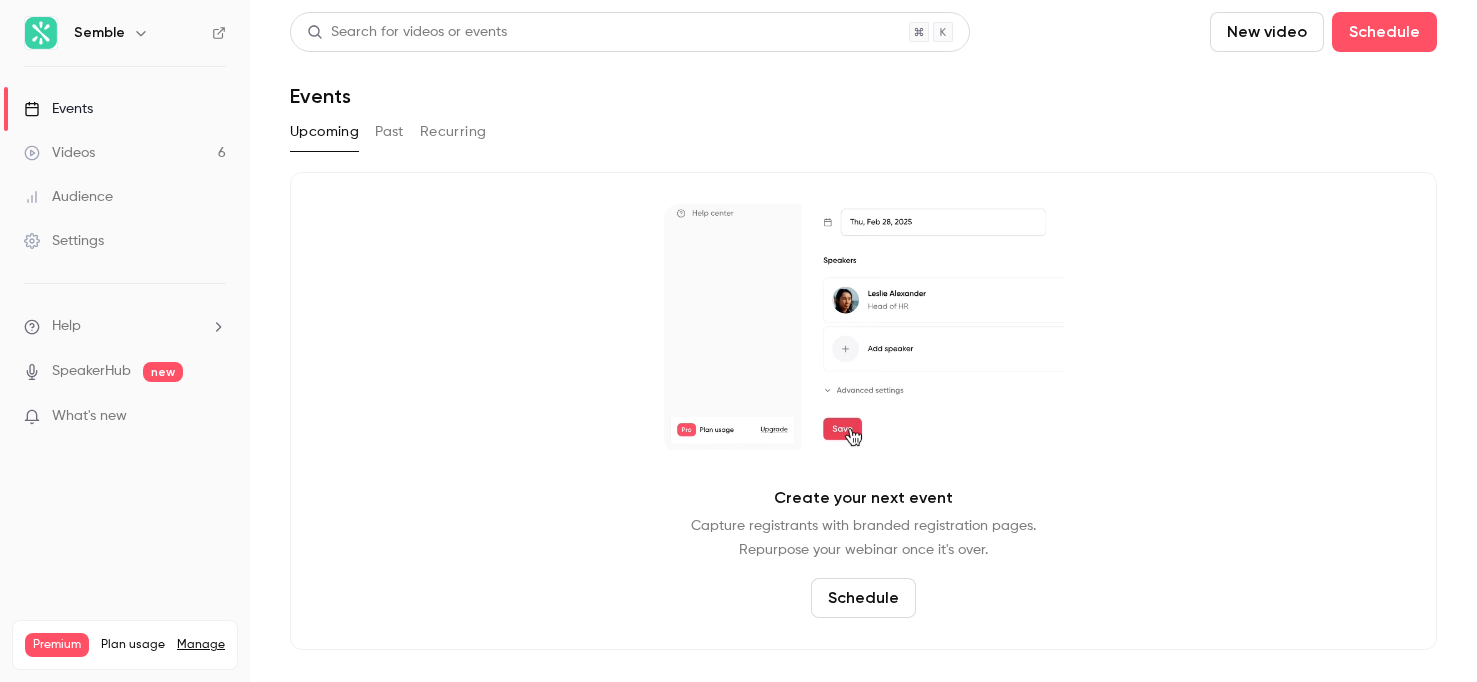 click on "Videos 6" at bounding box center (125, 153) 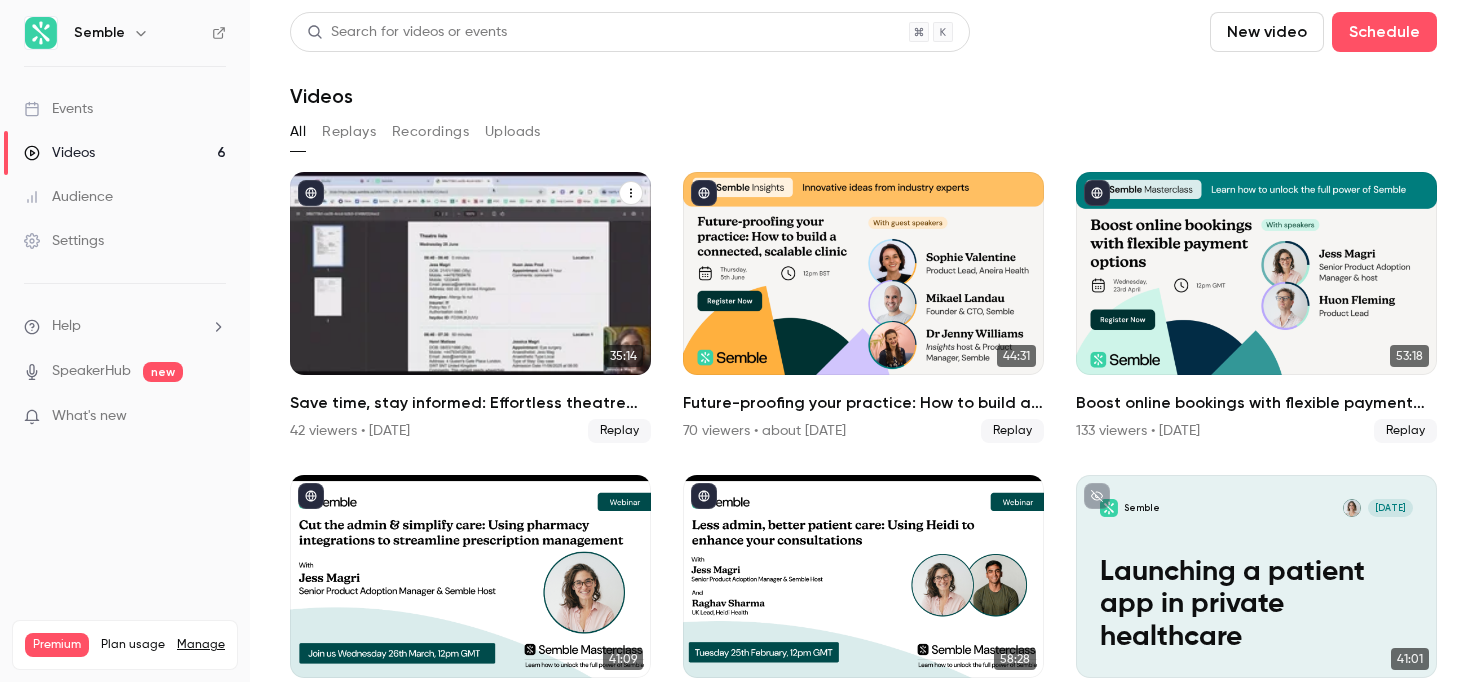 click at bounding box center [470, 273] 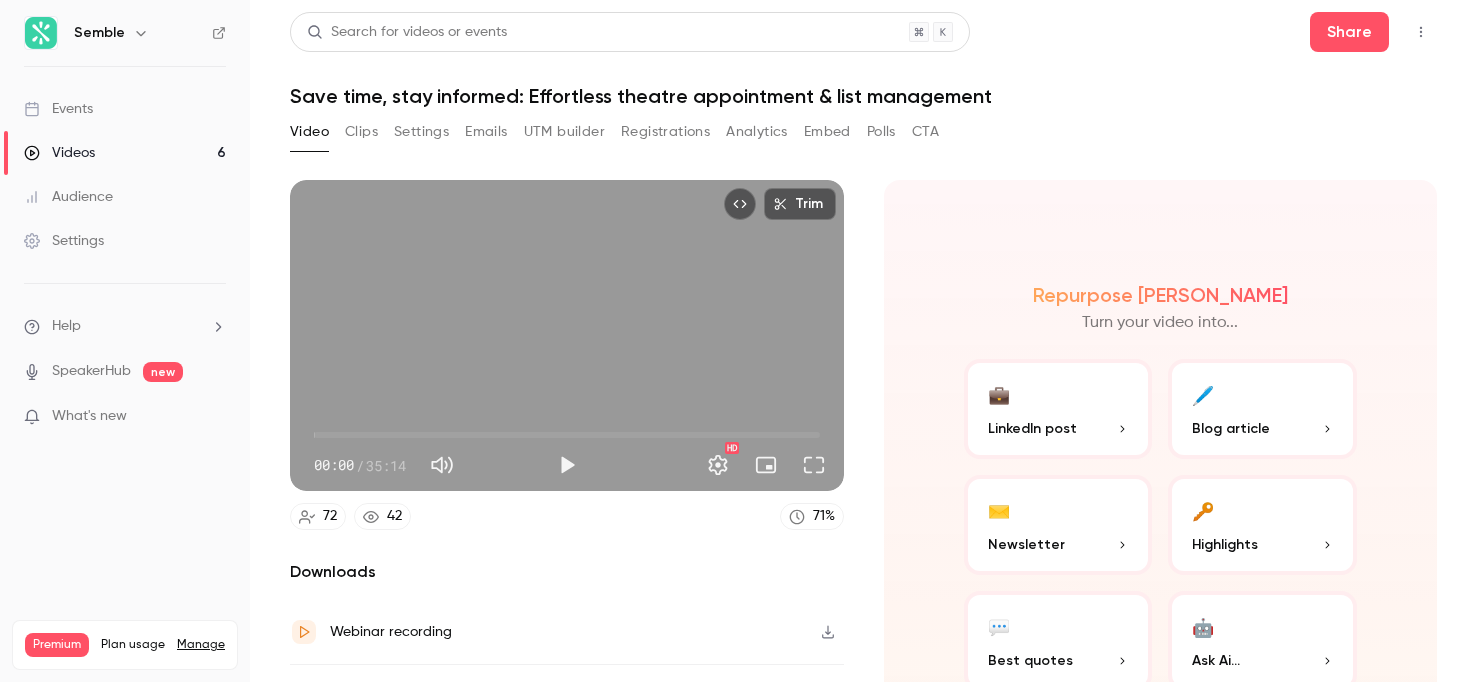 click on "Settings" at bounding box center [421, 132] 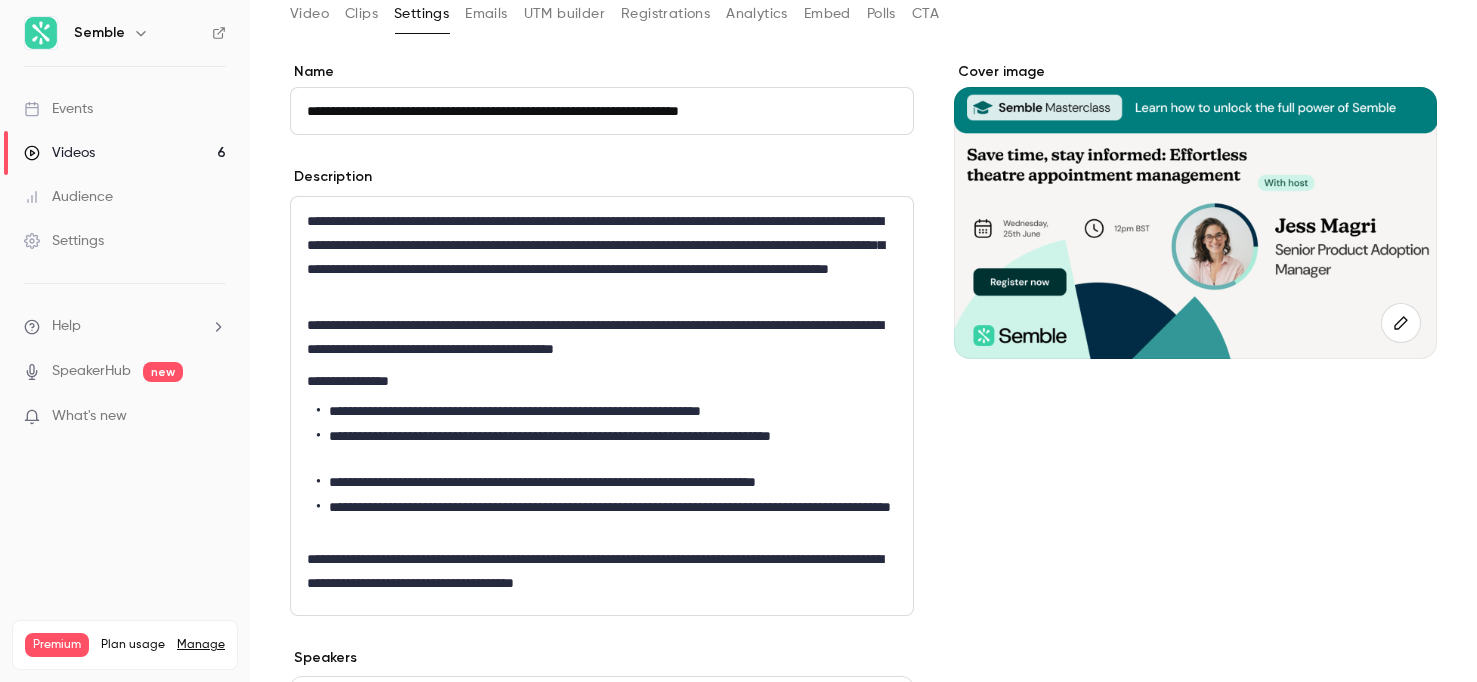 scroll, scrollTop: 0, scrollLeft: 0, axis: both 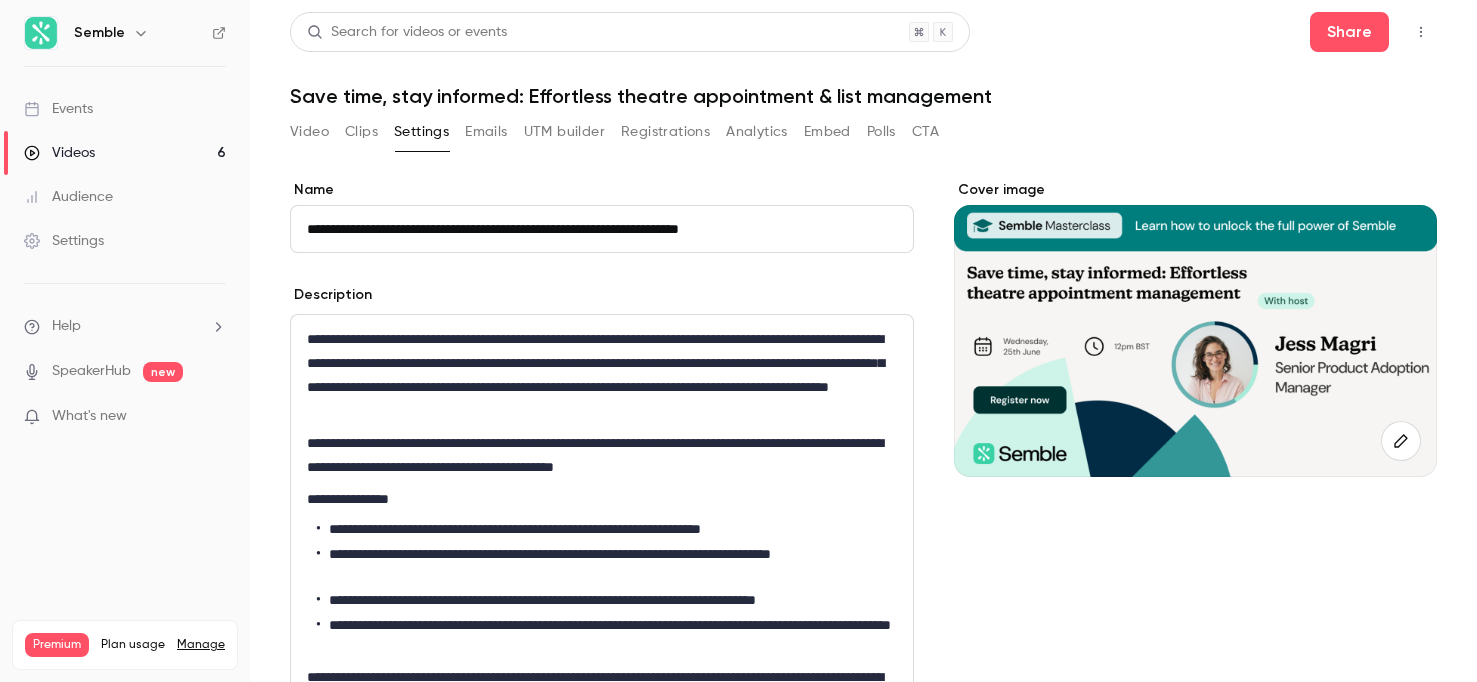 click on "Videos 6" at bounding box center [125, 153] 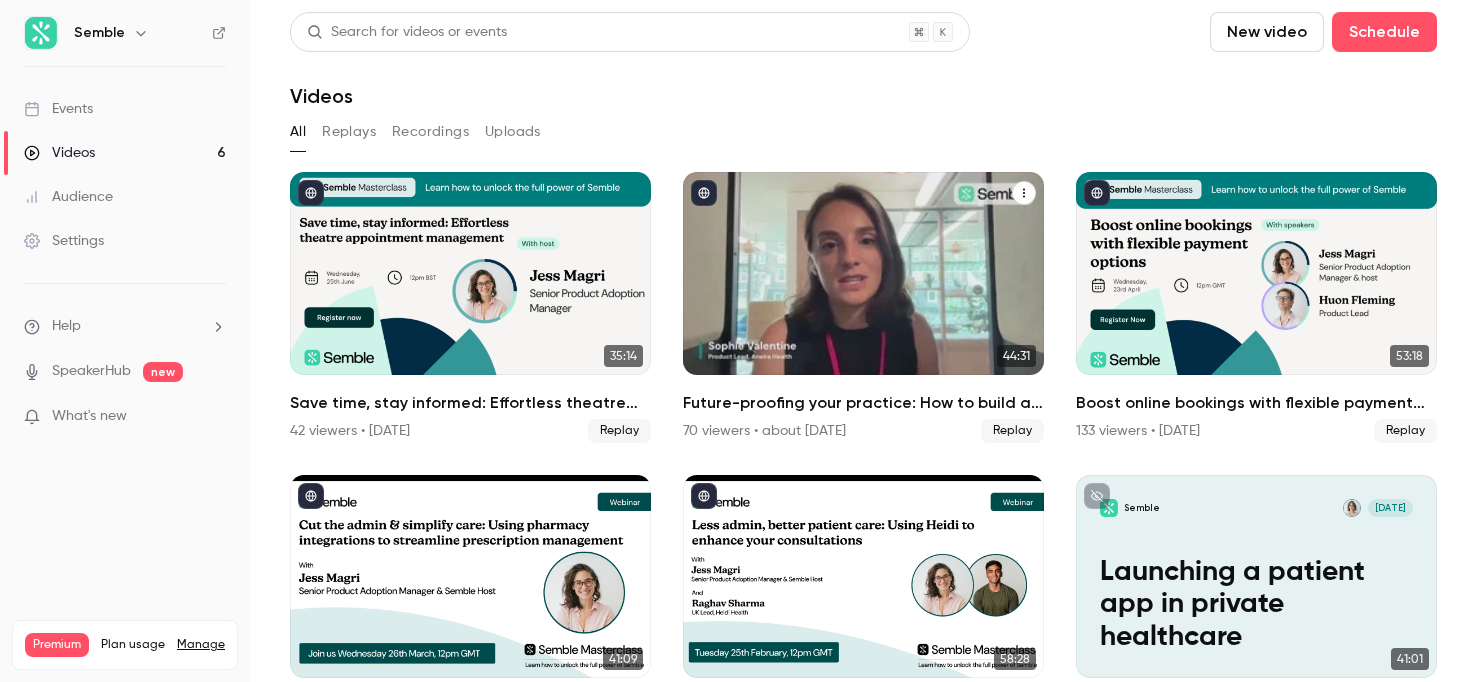 click at bounding box center [863, 273] 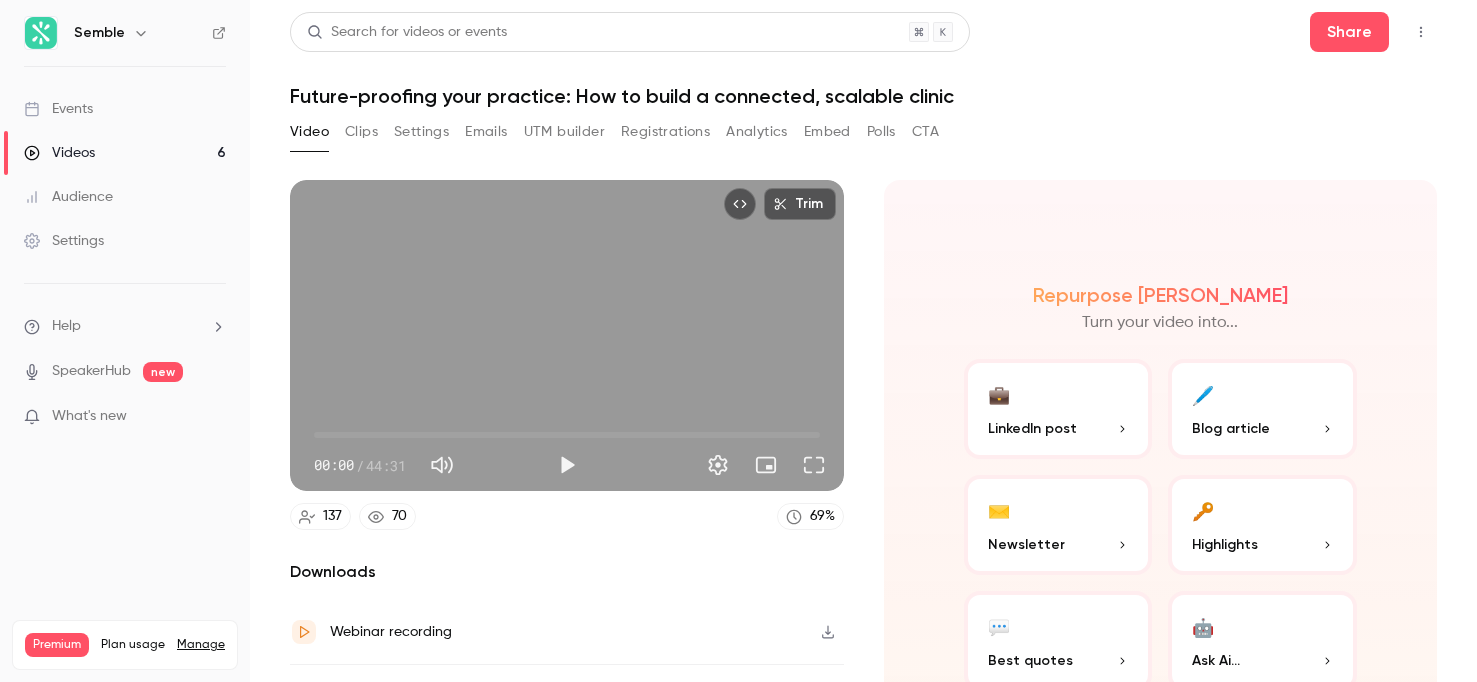 click on "Settings" at bounding box center [421, 132] 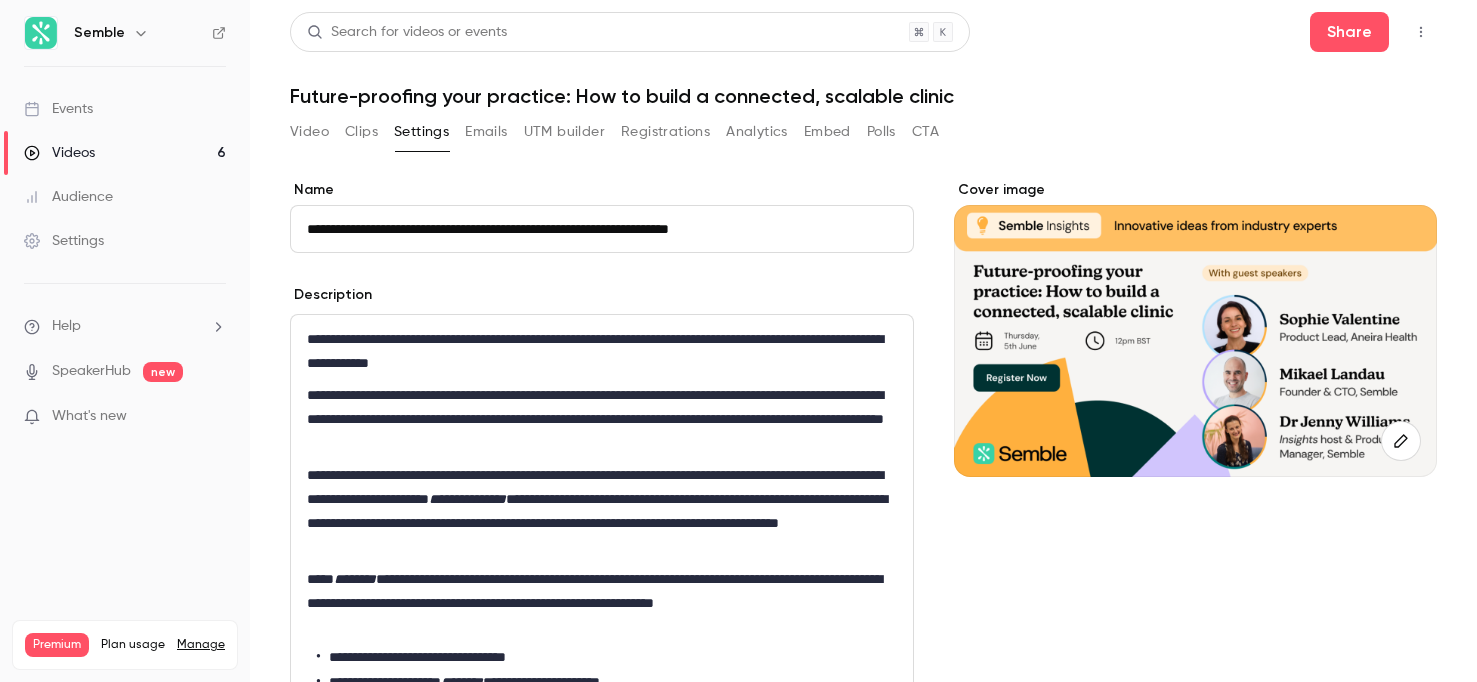 click on "Videos 6" at bounding box center [125, 153] 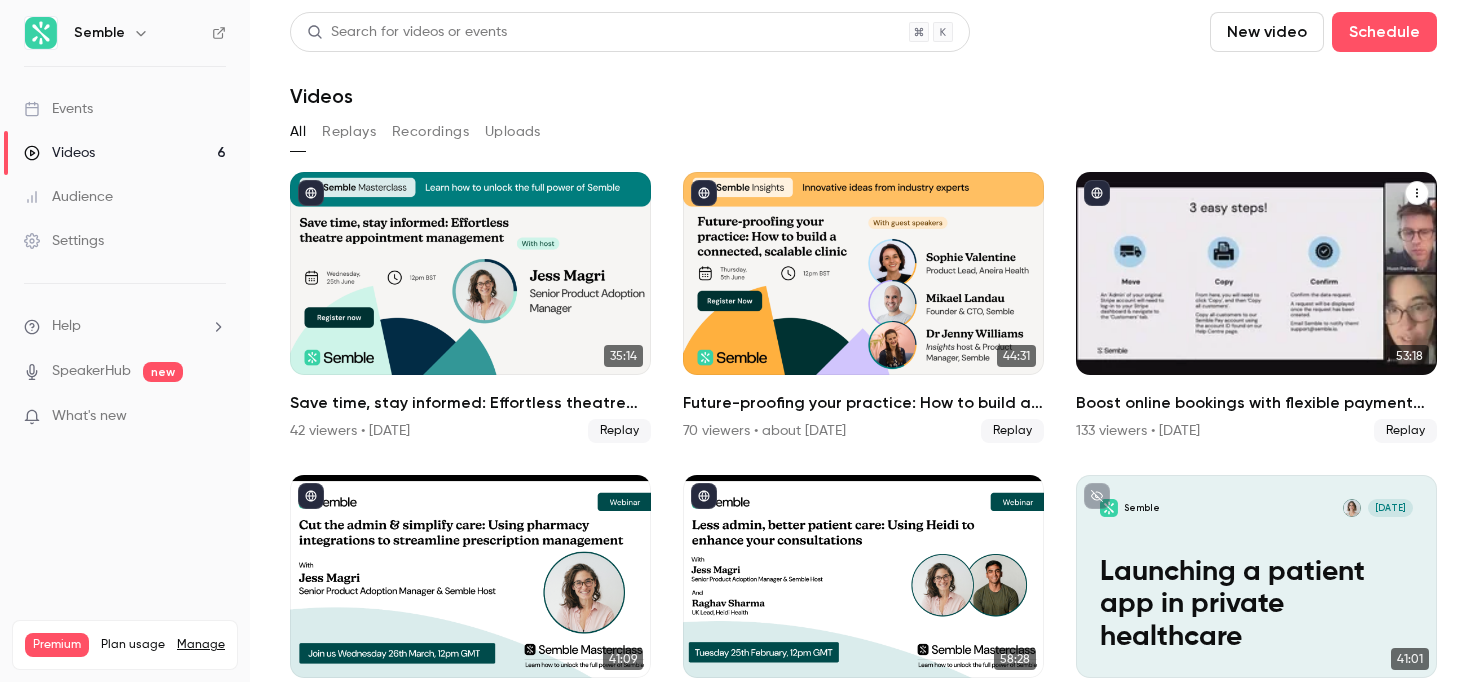 click at bounding box center [1256, 273] 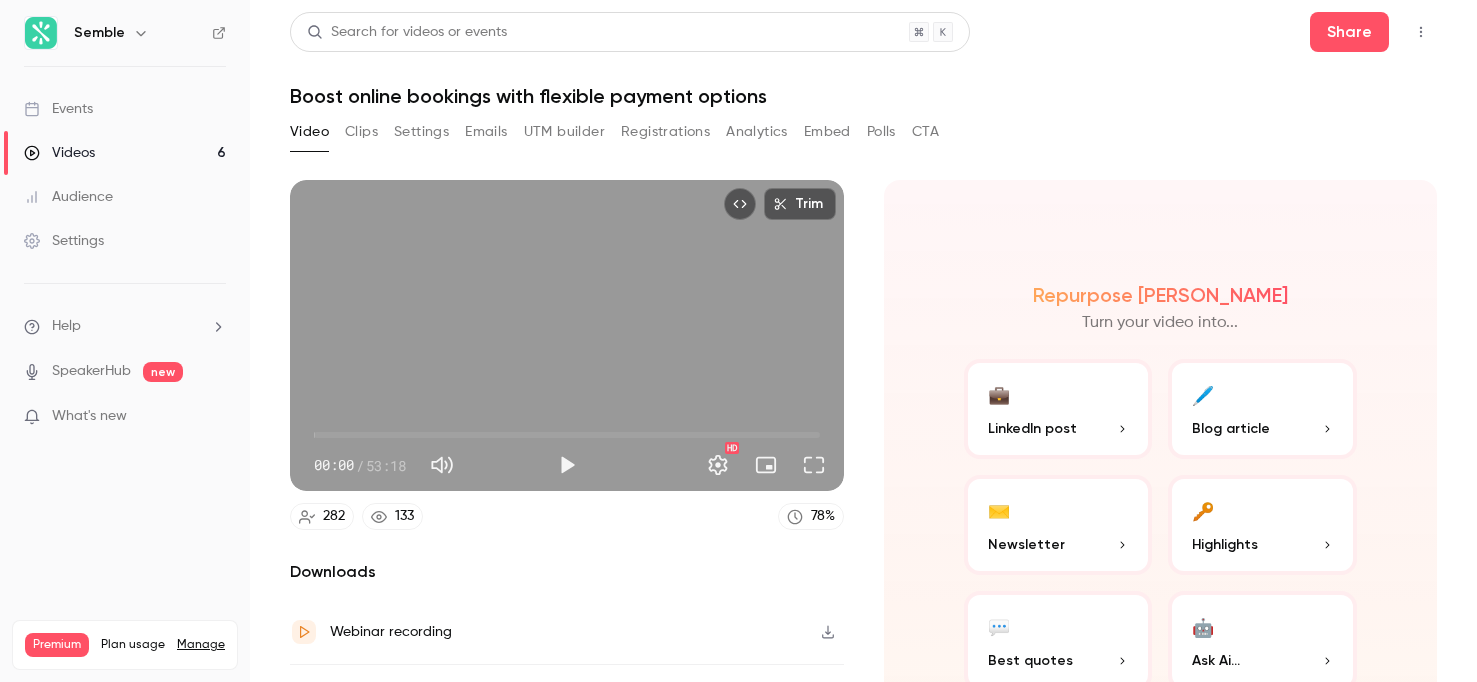 click on "Settings" at bounding box center [421, 132] 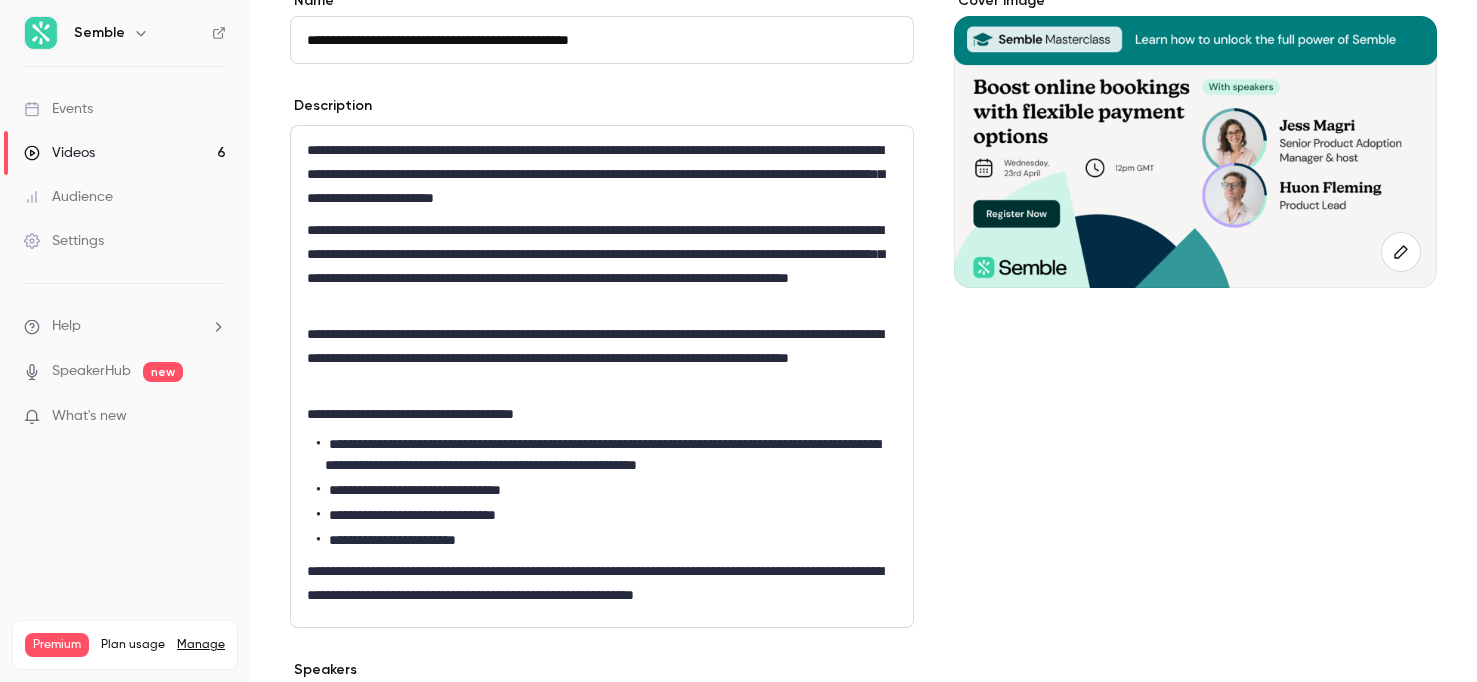 scroll, scrollTop: 204, scrollLeft: 0, axis: vertical 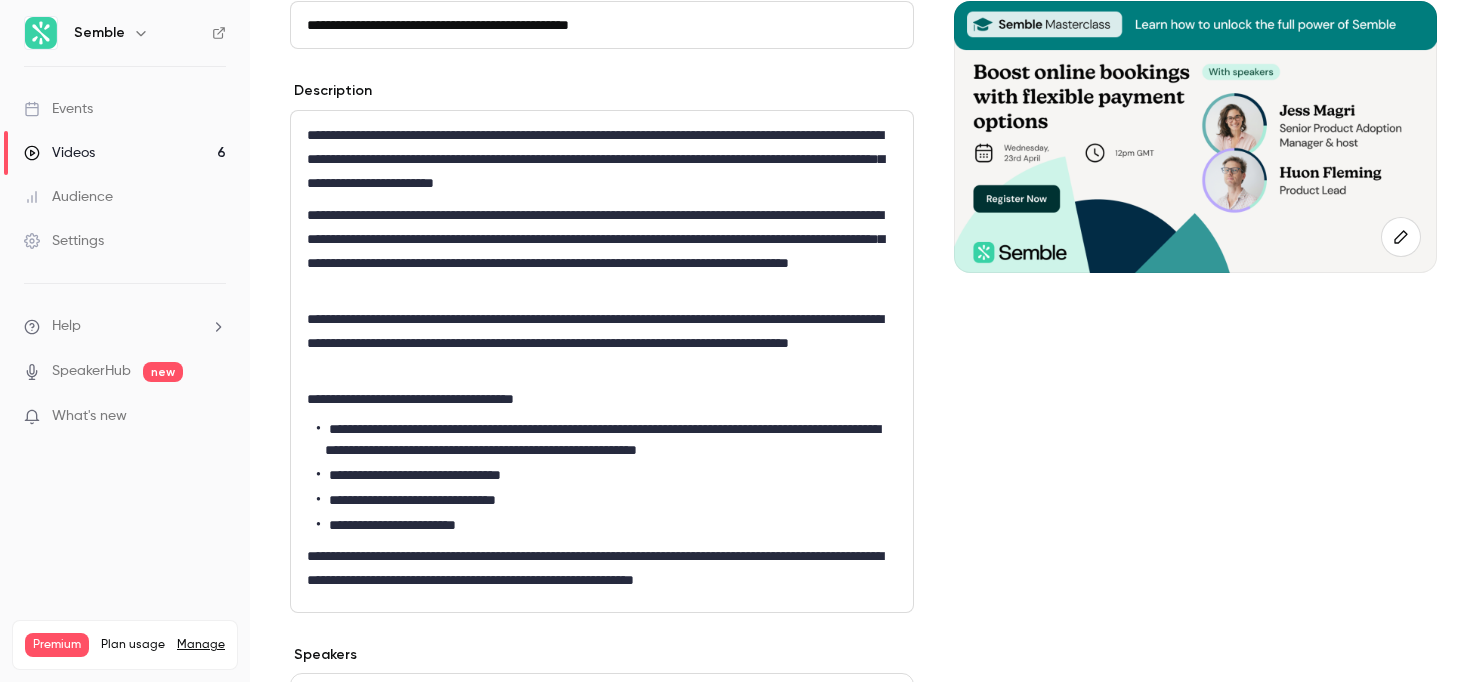 click on "Videos 6" at bounding box center [125, 153] 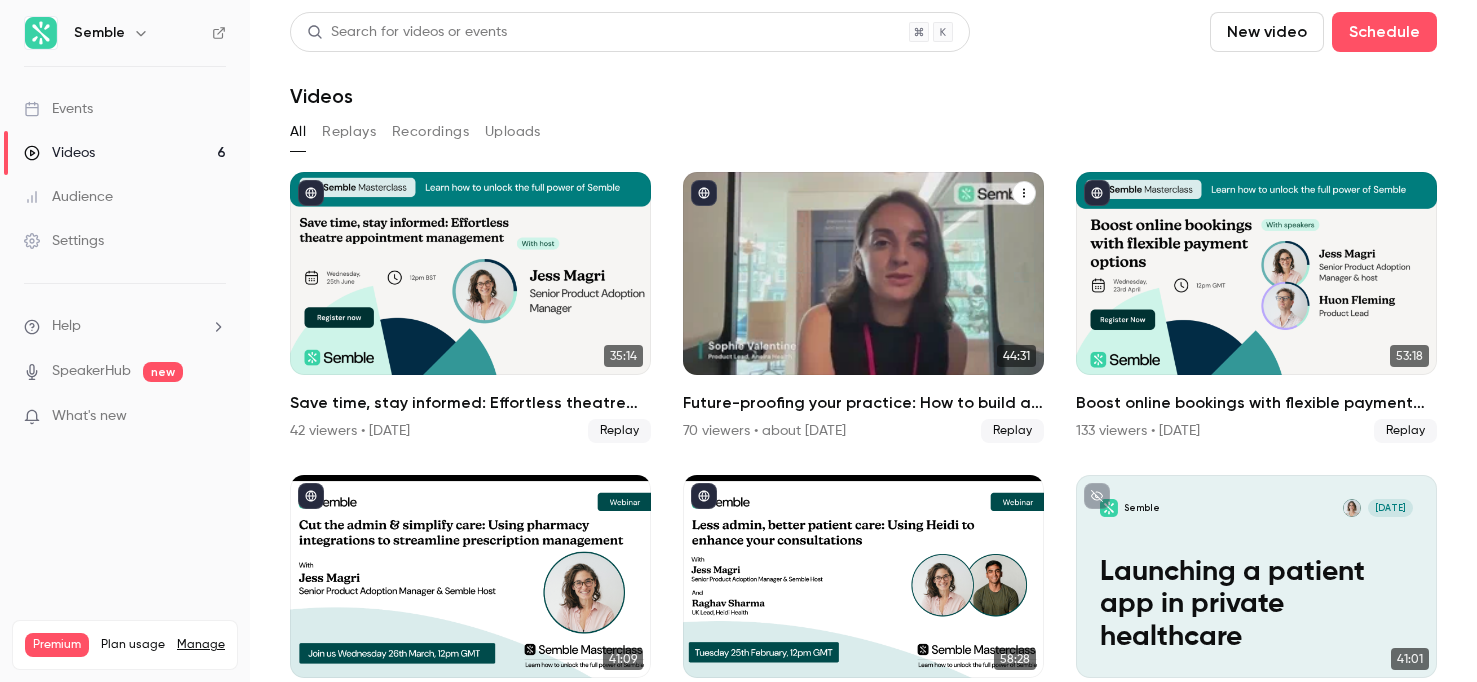 scroll, scrollTop: 88, scrollLeft: 0, axis: vertical 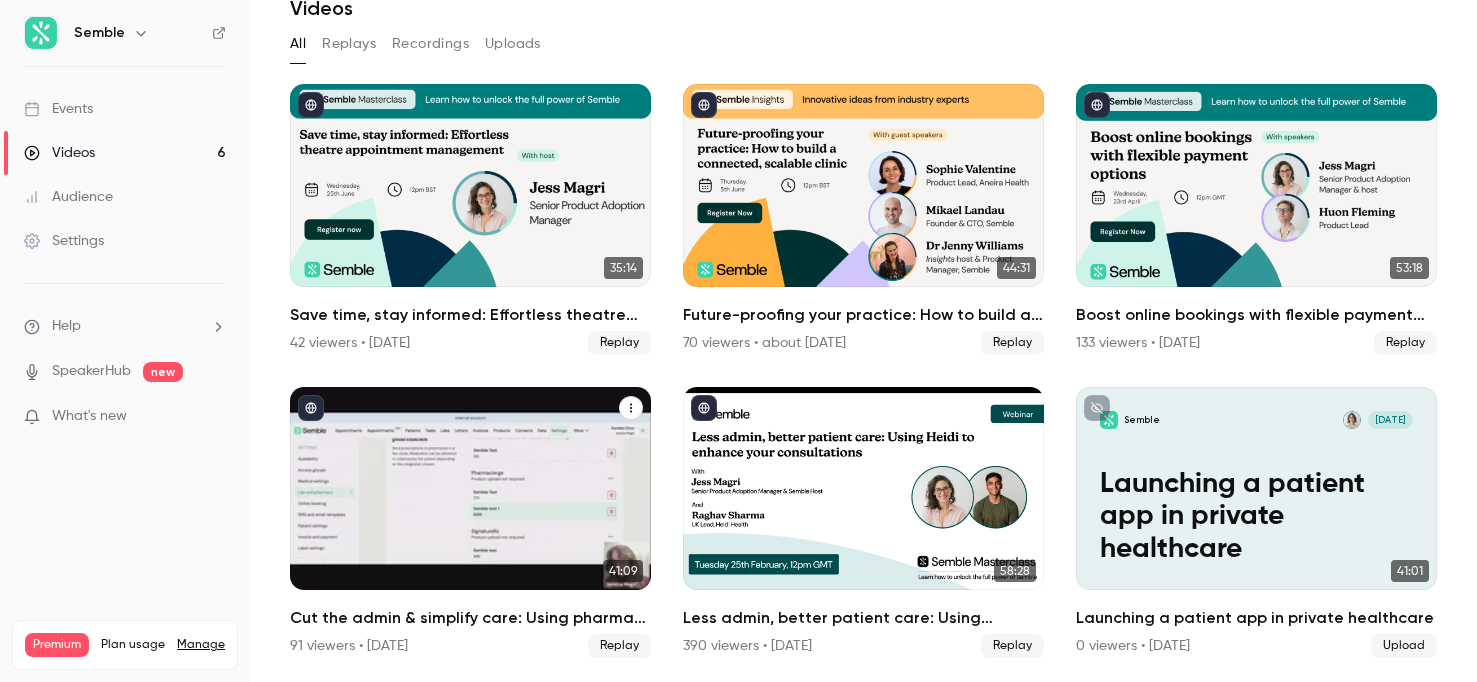 click at bounding box center [470, 488] 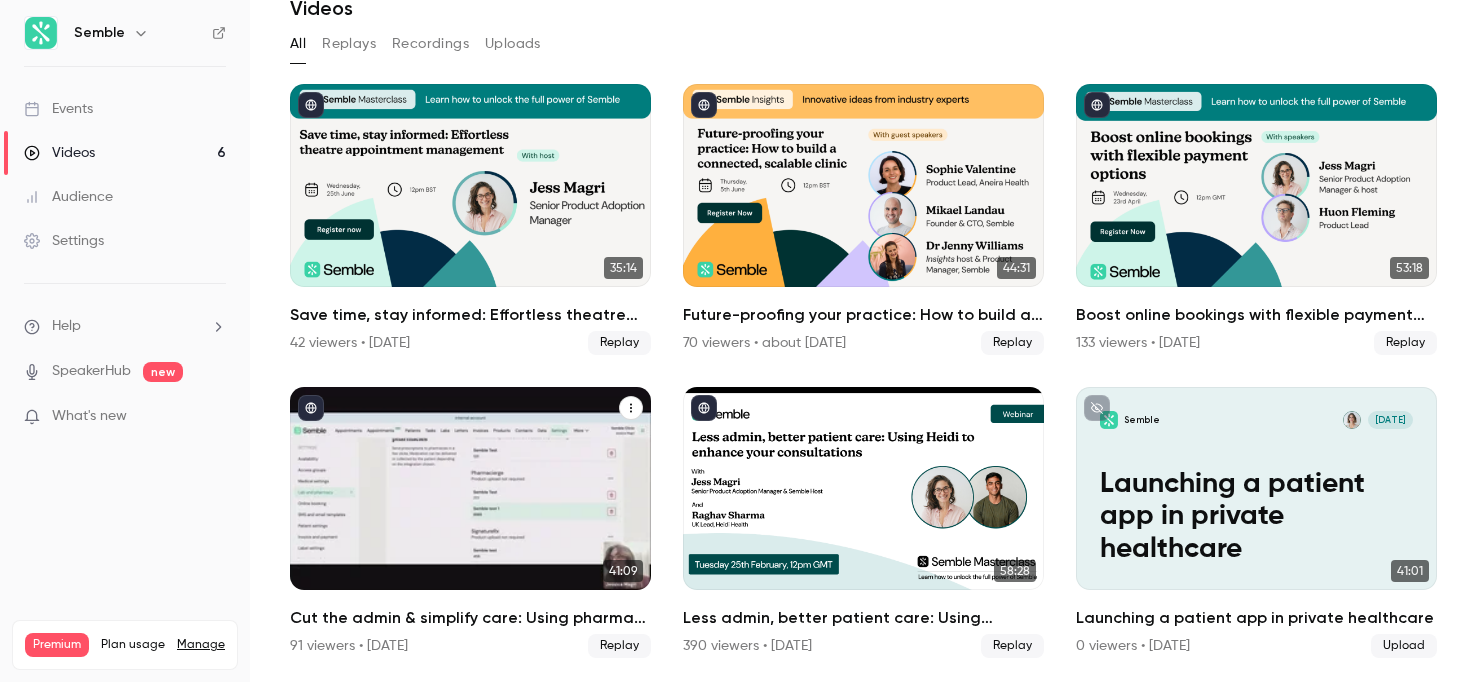 scroll, scrollTop: 0, scrollLeft: 0, axis: both 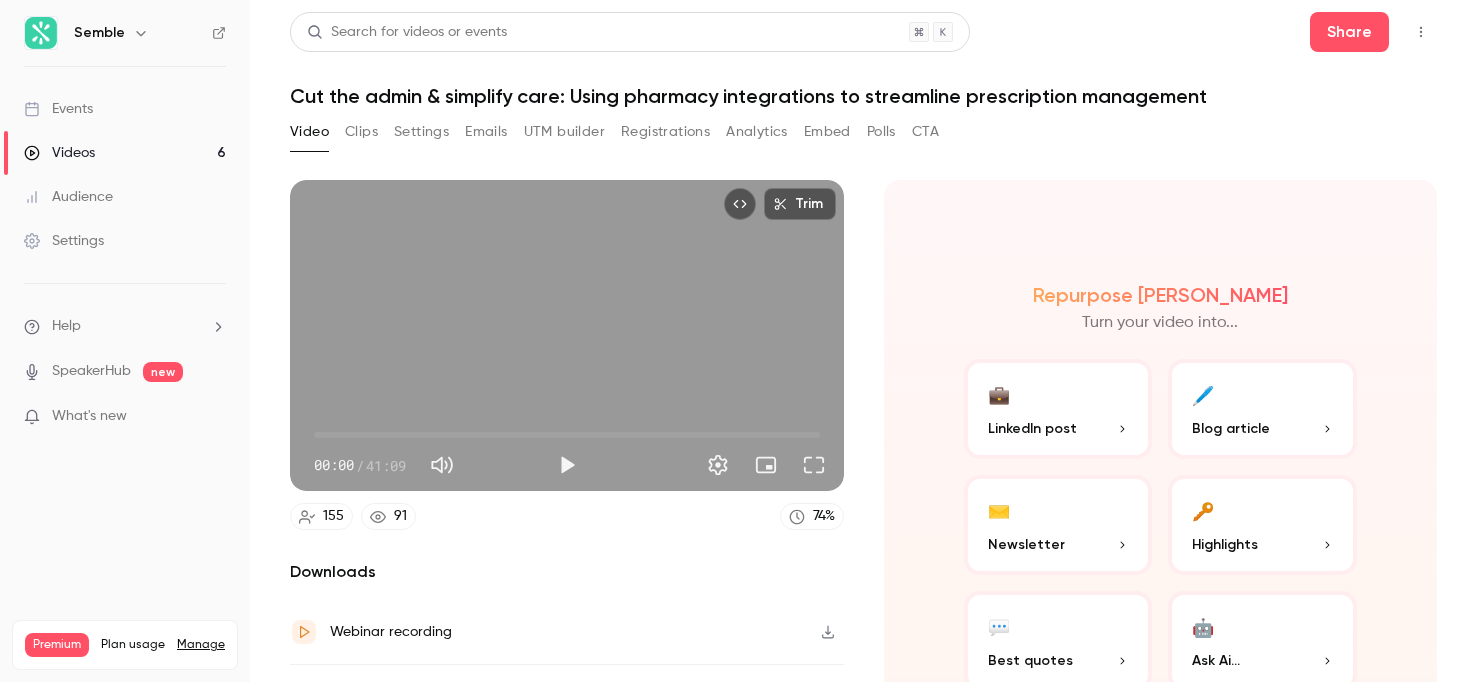 click on "Emails" at bounding box center [486, 132] 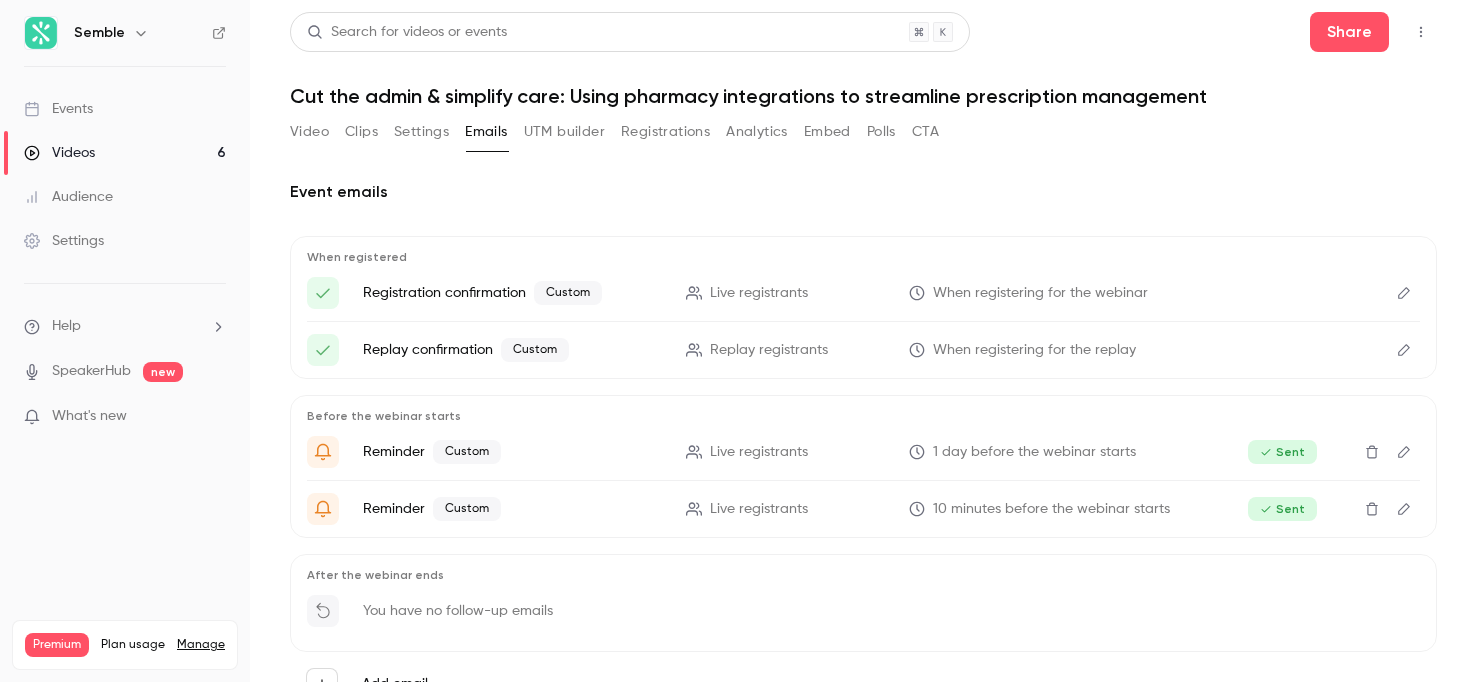 click on "Settings" at bounding box center (421, 132) 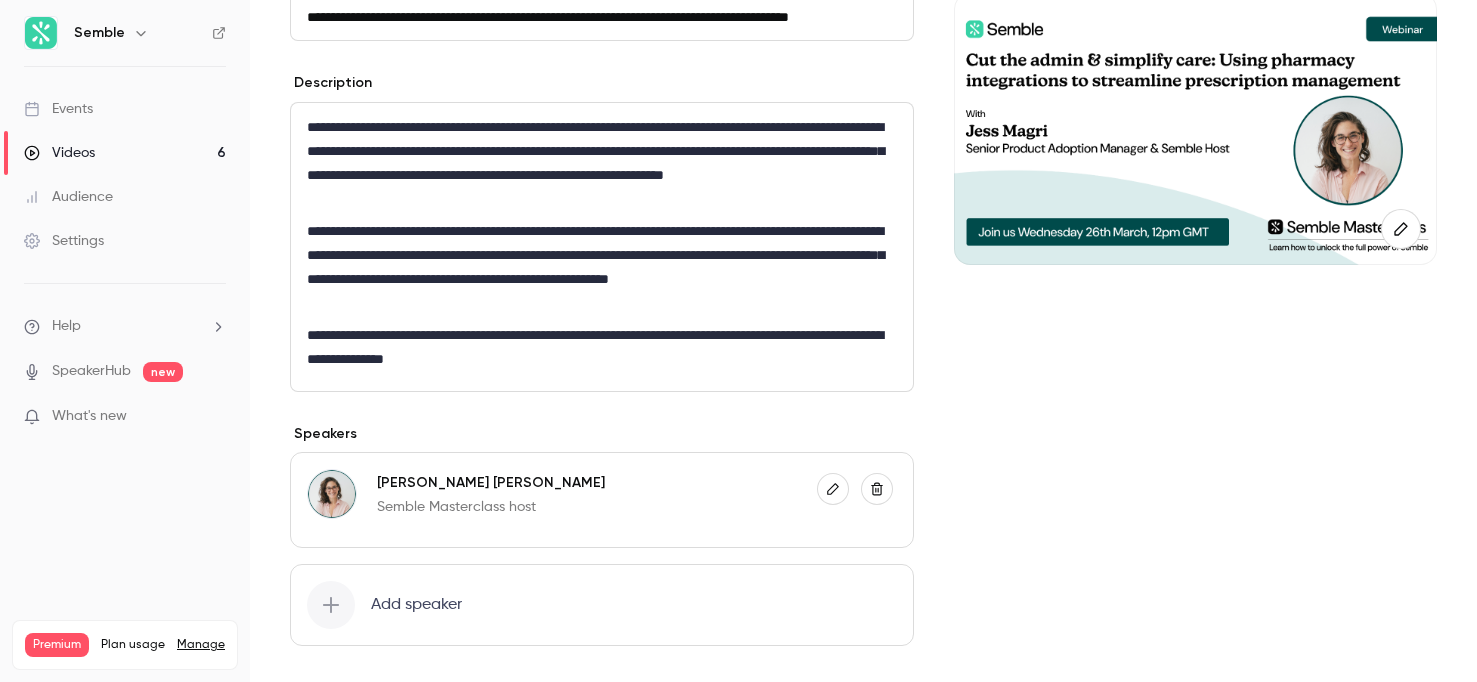 scroll, scrollTop: 236, scrollLeft: 0, axis: vertical 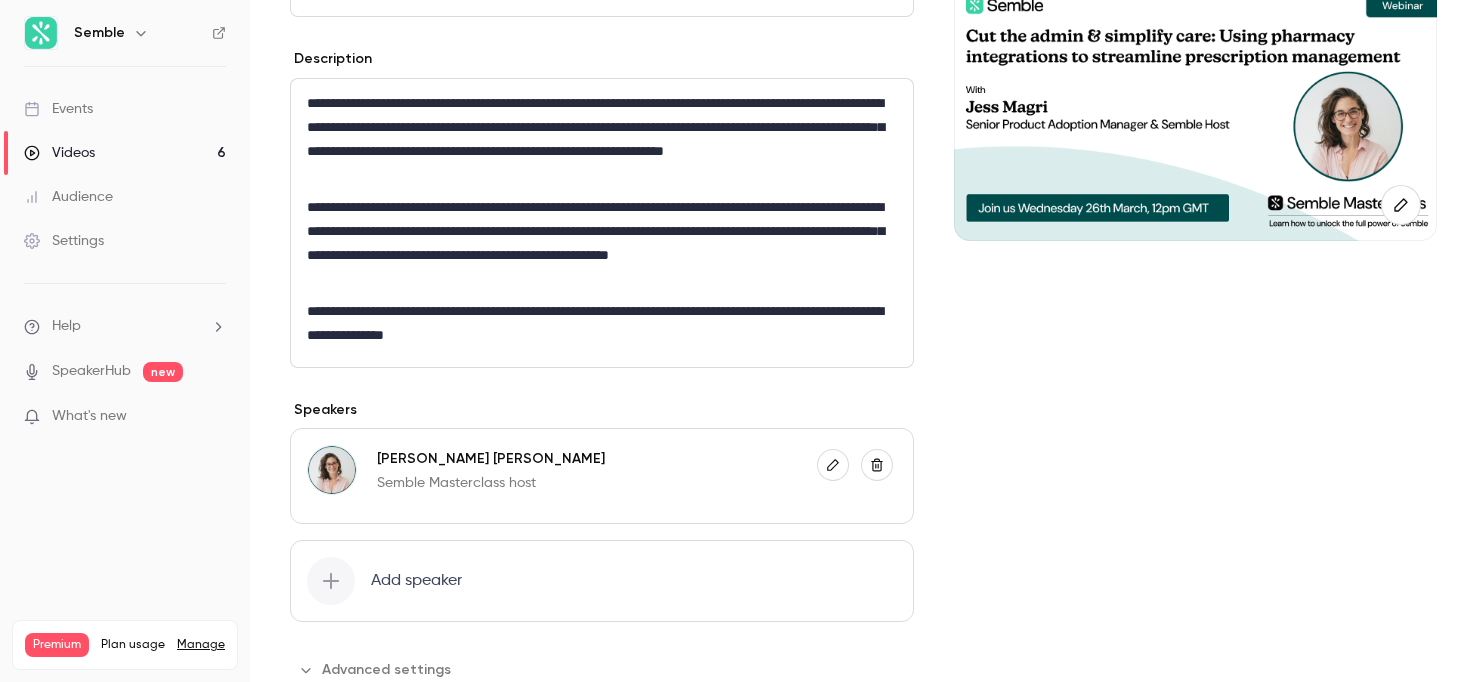 click on "Events" at bounding box center [58, 109] 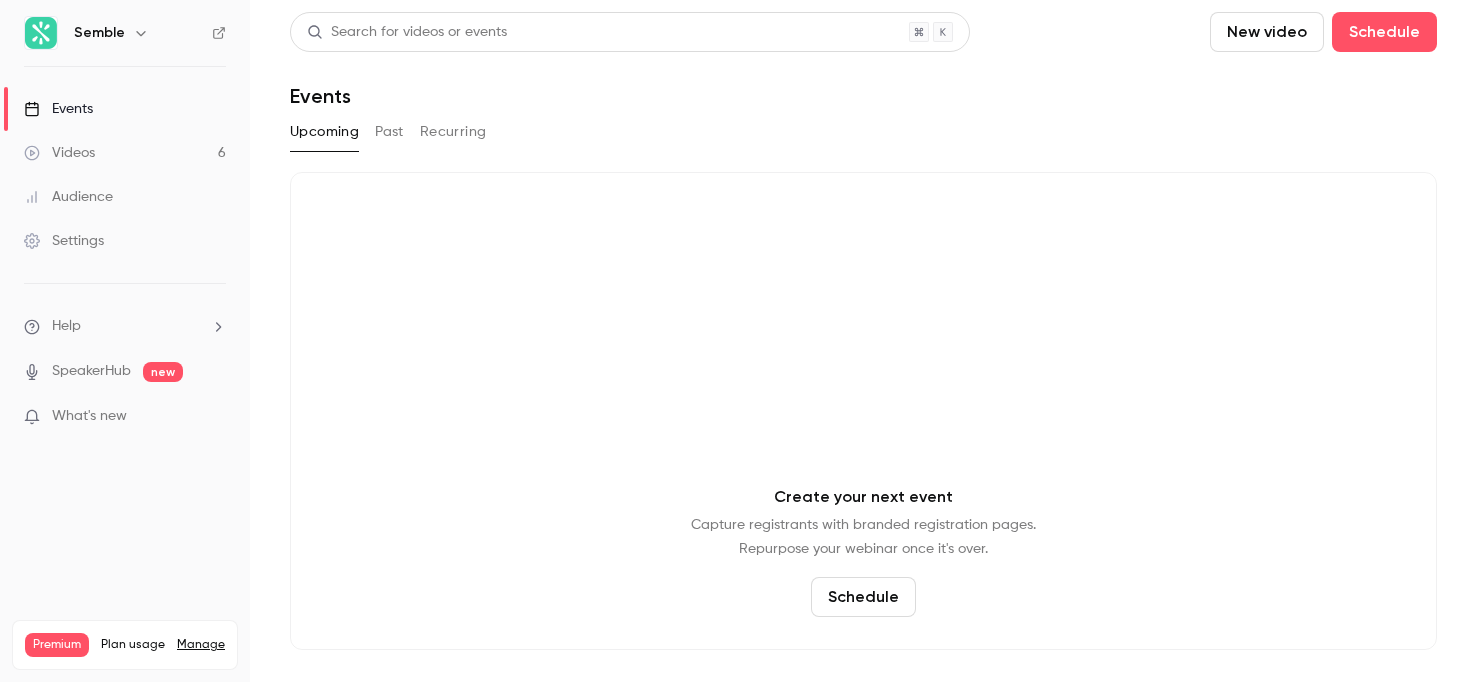scroll, scrollTop: 0, scrollLeft: 0, axis: both 